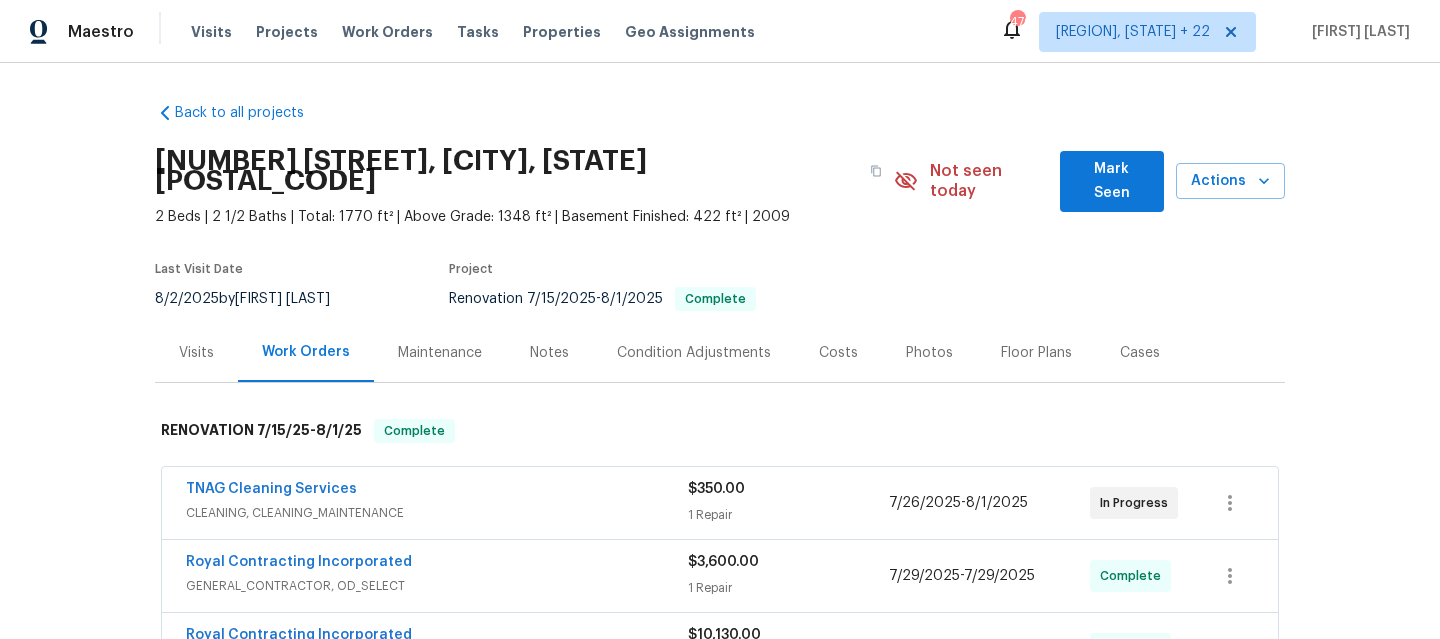 scroll, scrollTop: 0, scrollLeft: 0, axis: both 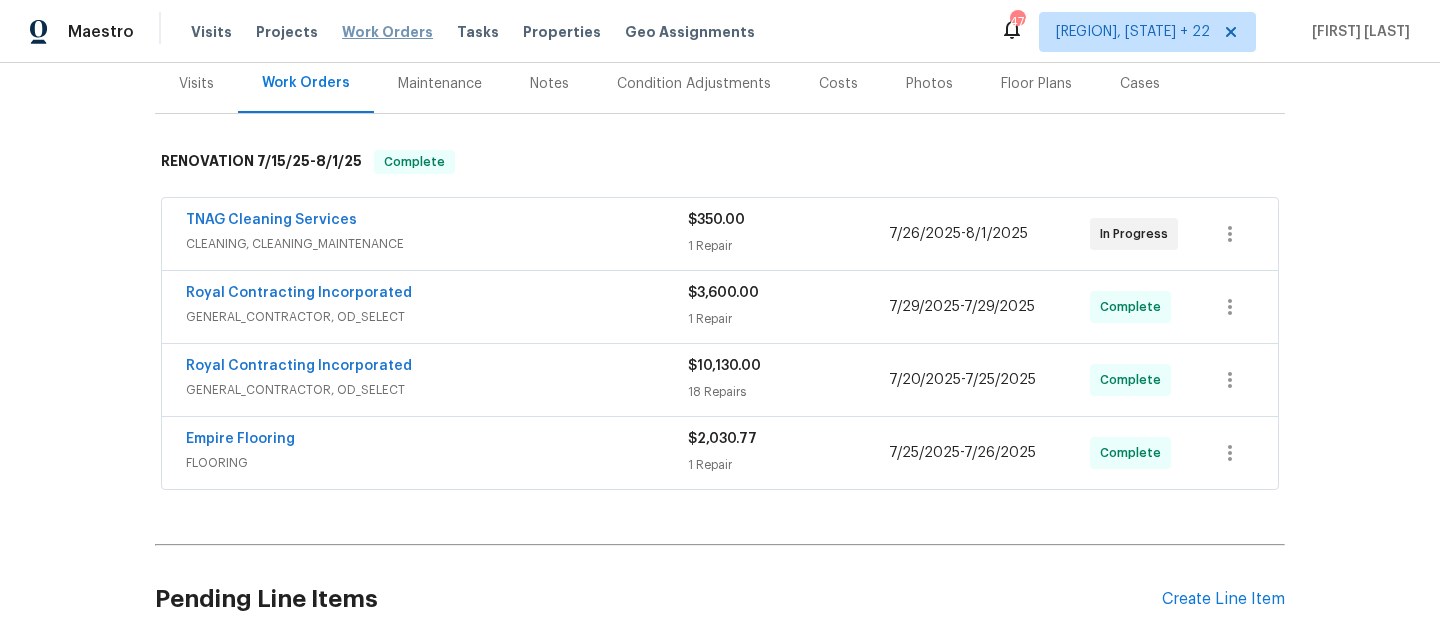 click on "Work Orders" at bounding box center [387, 32] 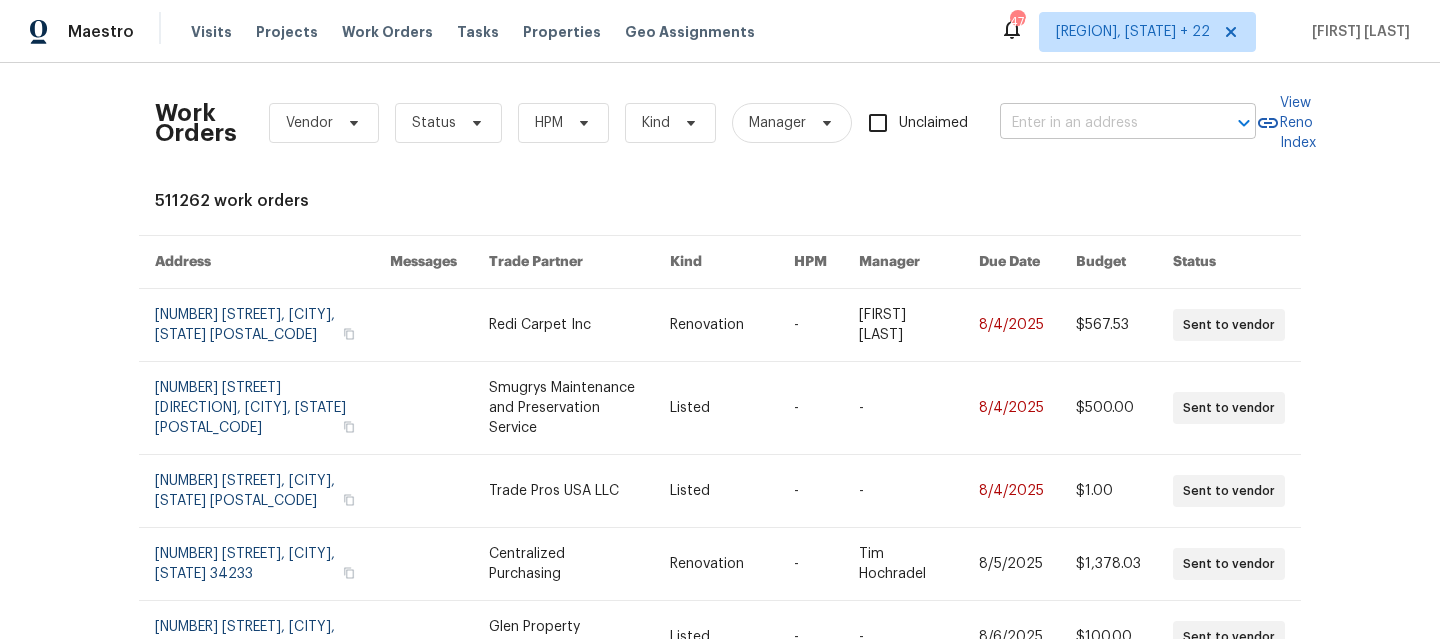 click at bounding box center [1100, 123] 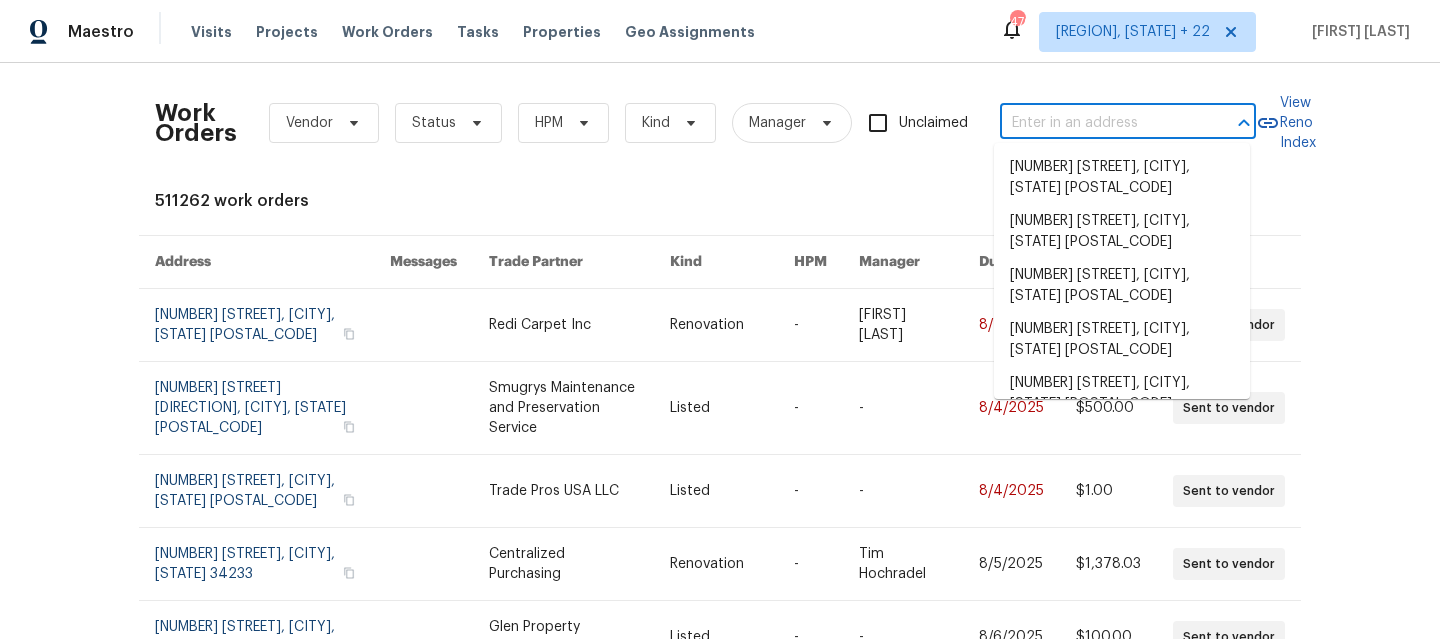 paste on "[NUMBER] [STREET], [CITY], [STATE] [POSTAL_CODE]" 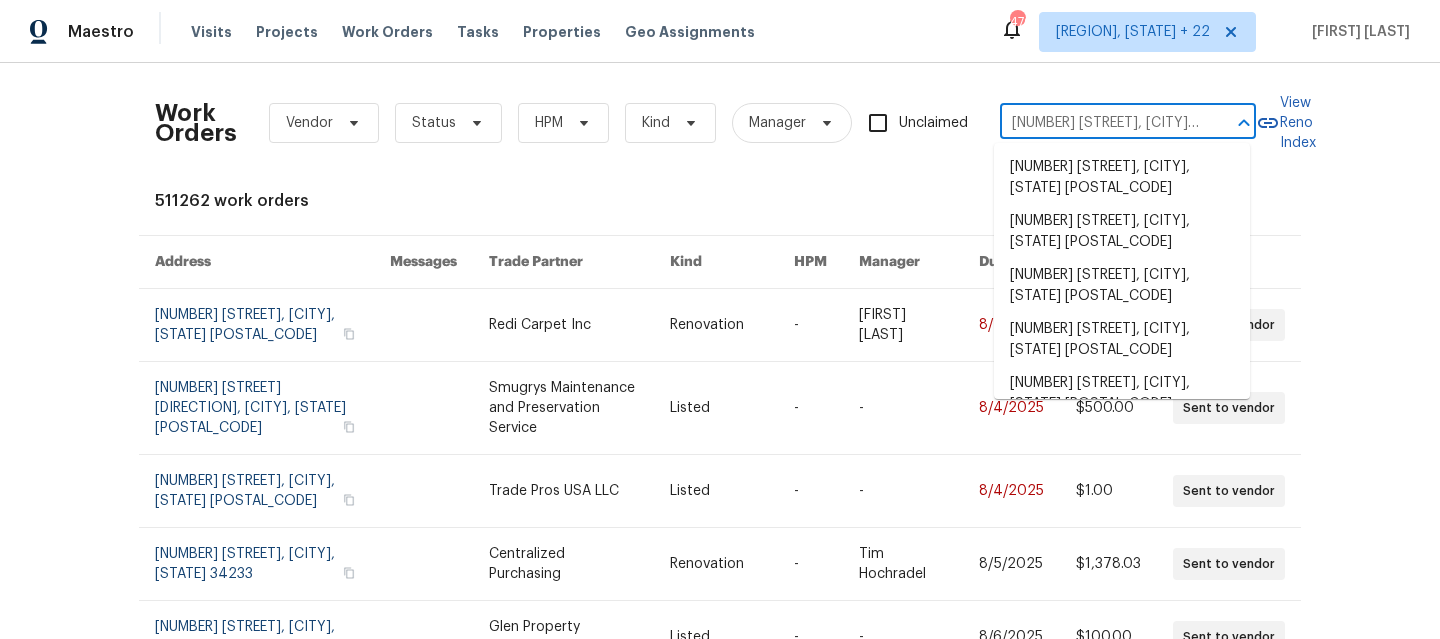 scroll, scrollTop: 0, scrollLeft: 53, axis: horizontal 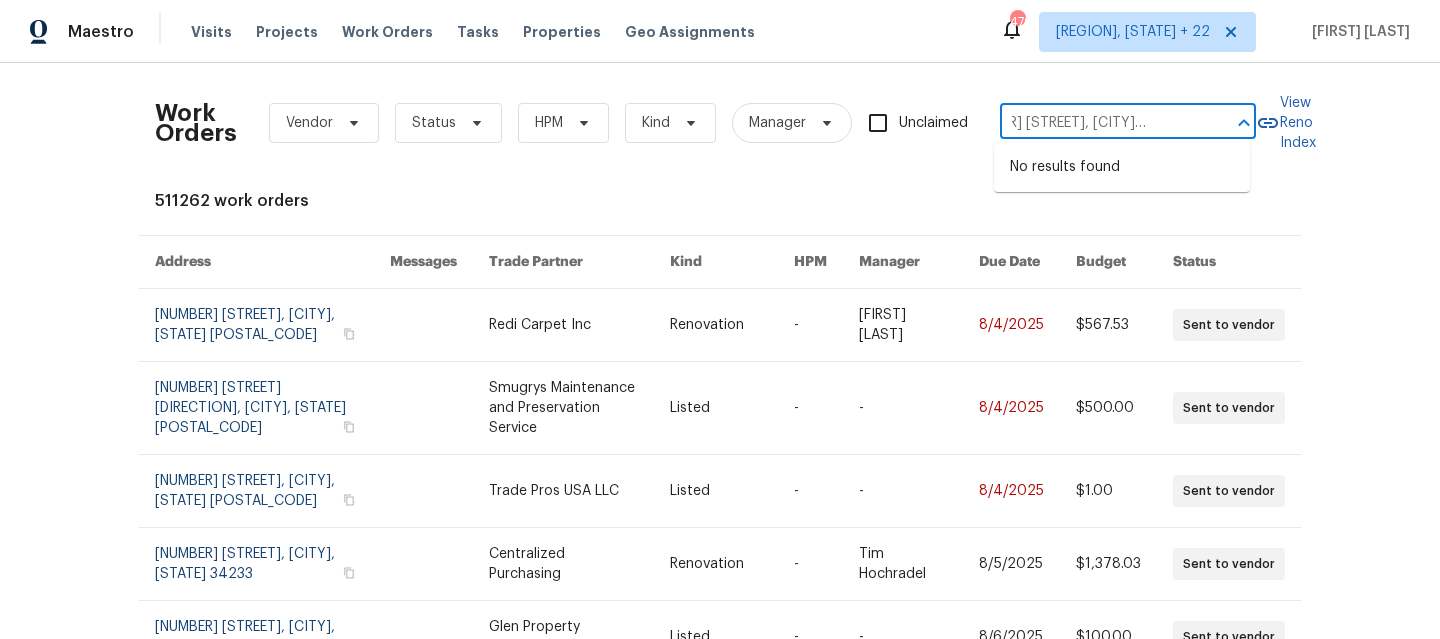 type on "[NUMBER] [STREET], [CITY], [STATE] [POSTAL_CODE]" 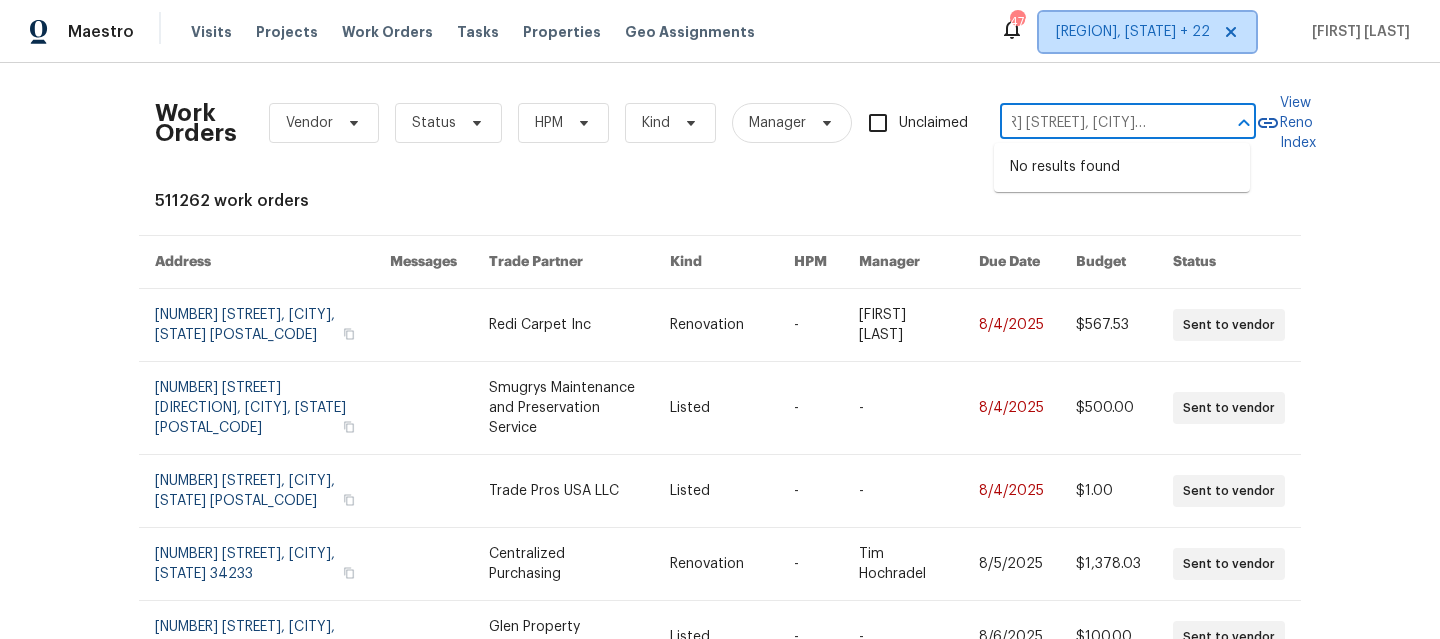 type 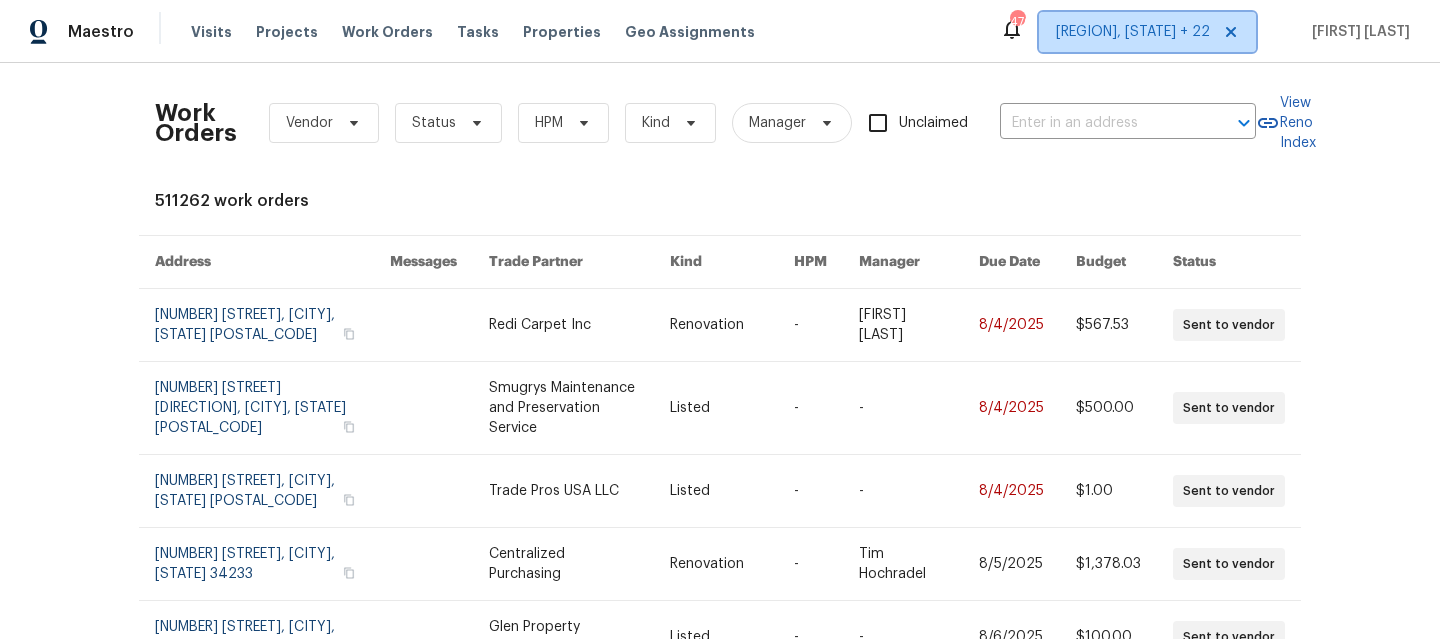 click on "[REGION], [STATE] + 22" at bounding box center [1133, 32] 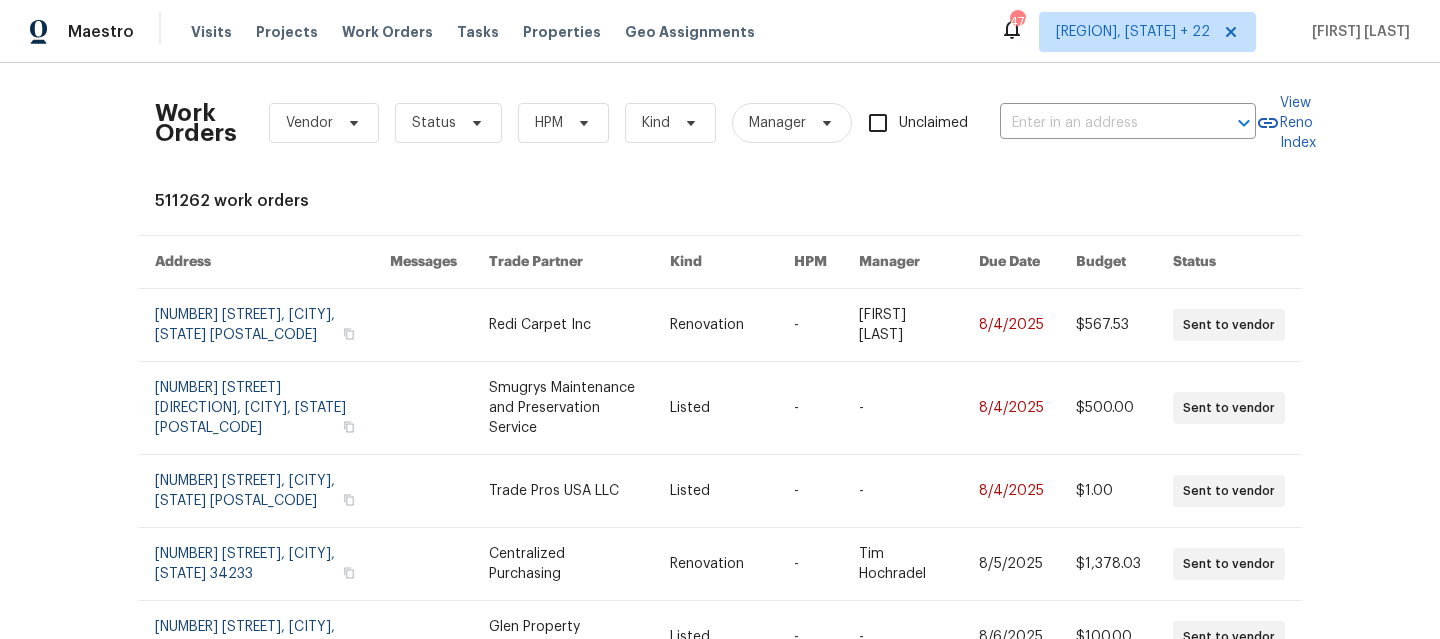 scroll, scrollTop: 0, scrollLeft: 0, axis: both 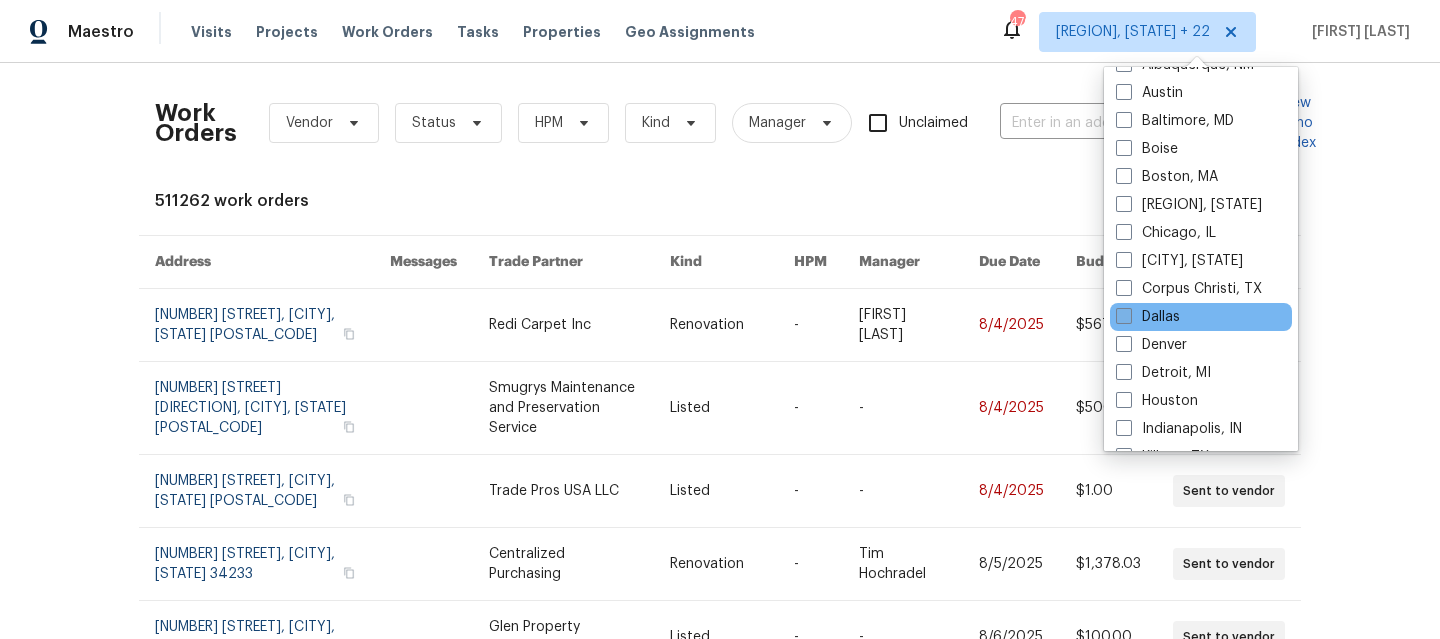 click on "Dallas" at bounding box center [1148, 317] 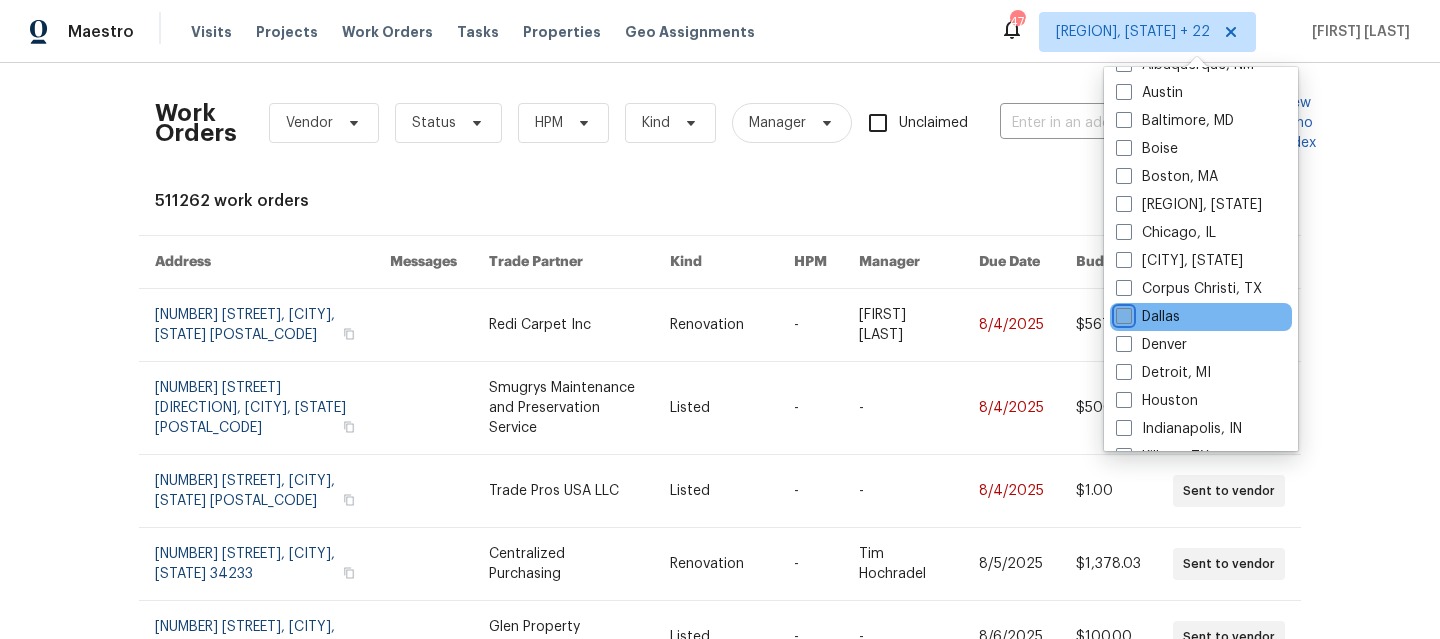 click on "Dallas" at bounding box center (1122, 313) 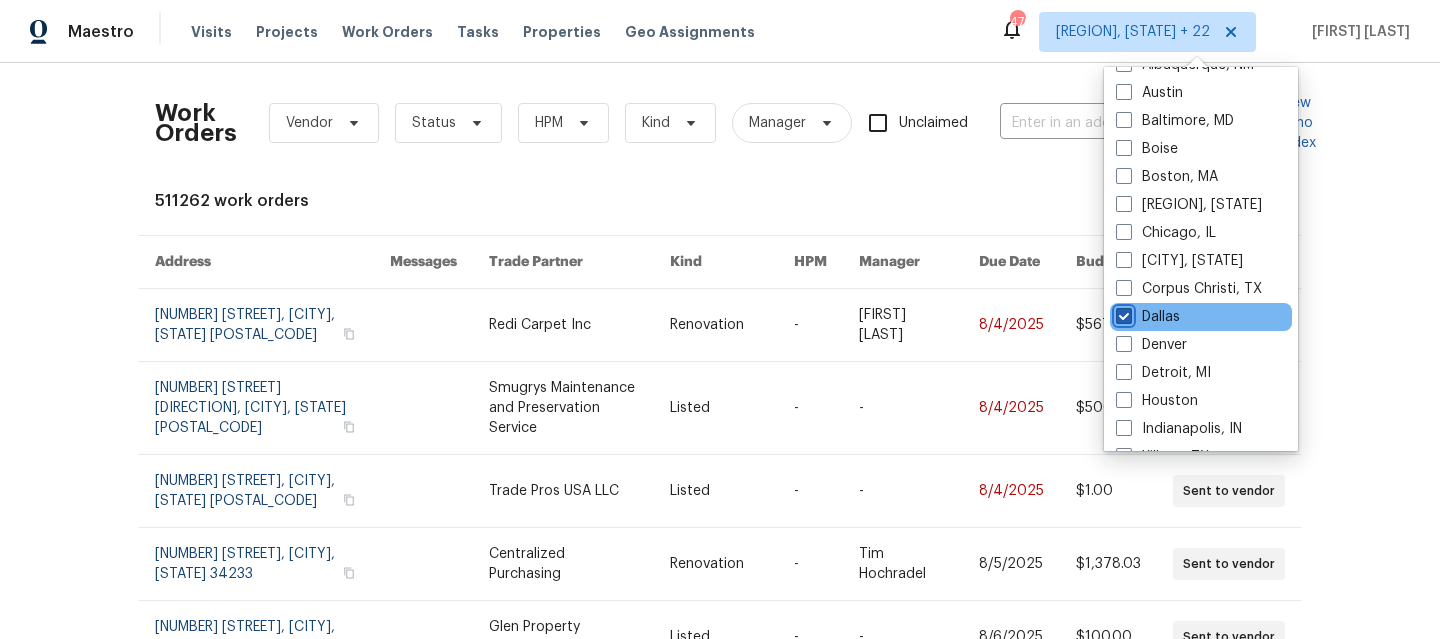 checkbox on "true" 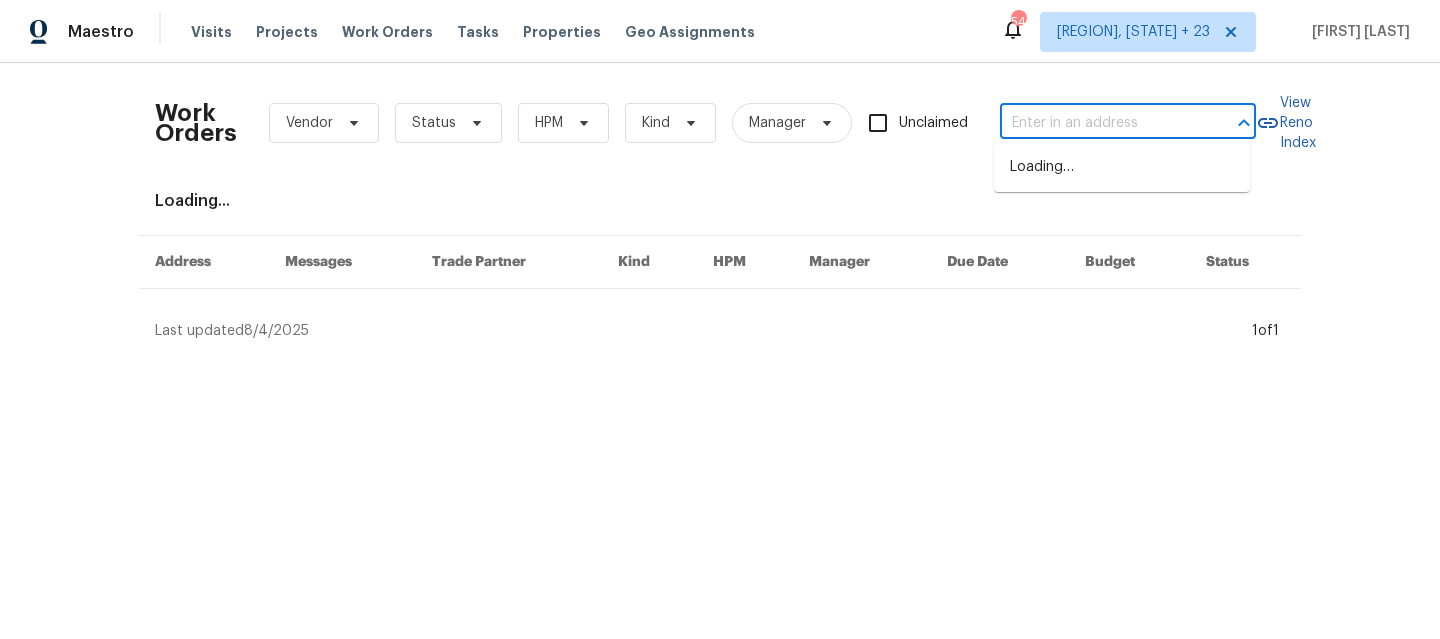 click at bounding box center [1100, 123] 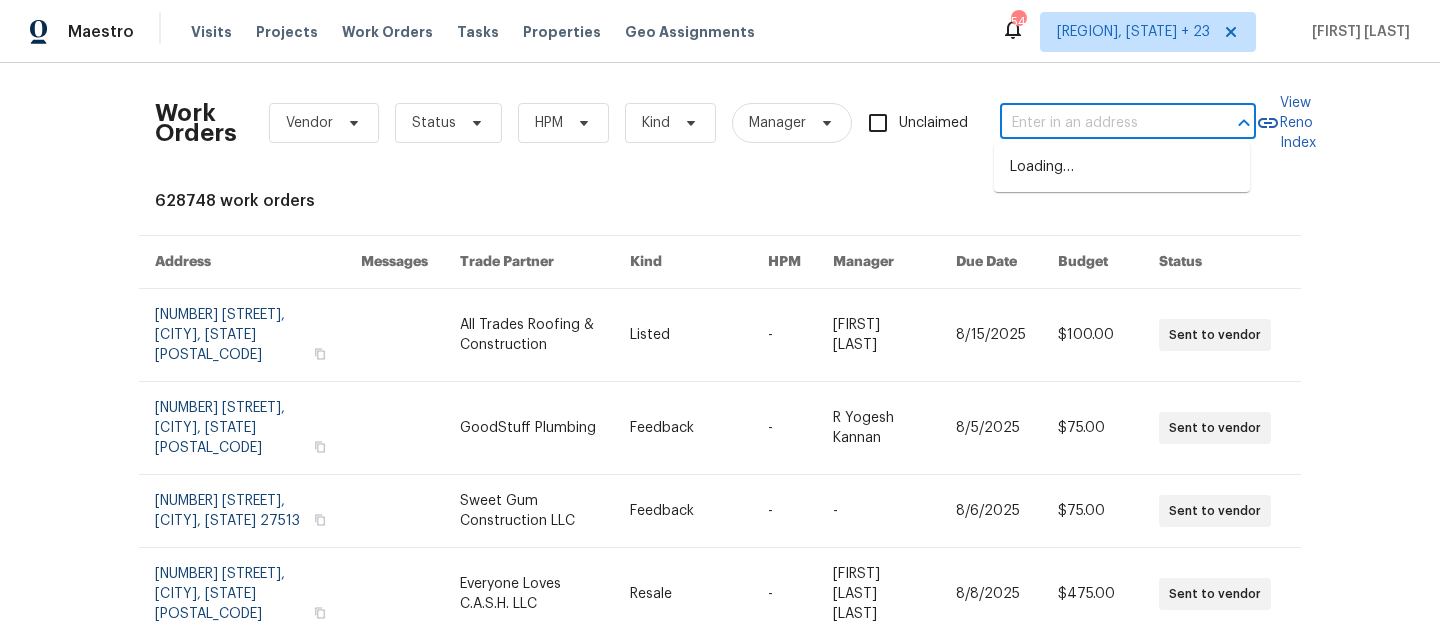paste on "[NUMBER] [STREET], [CITY], [STATE] [POSTAL_CODE]" 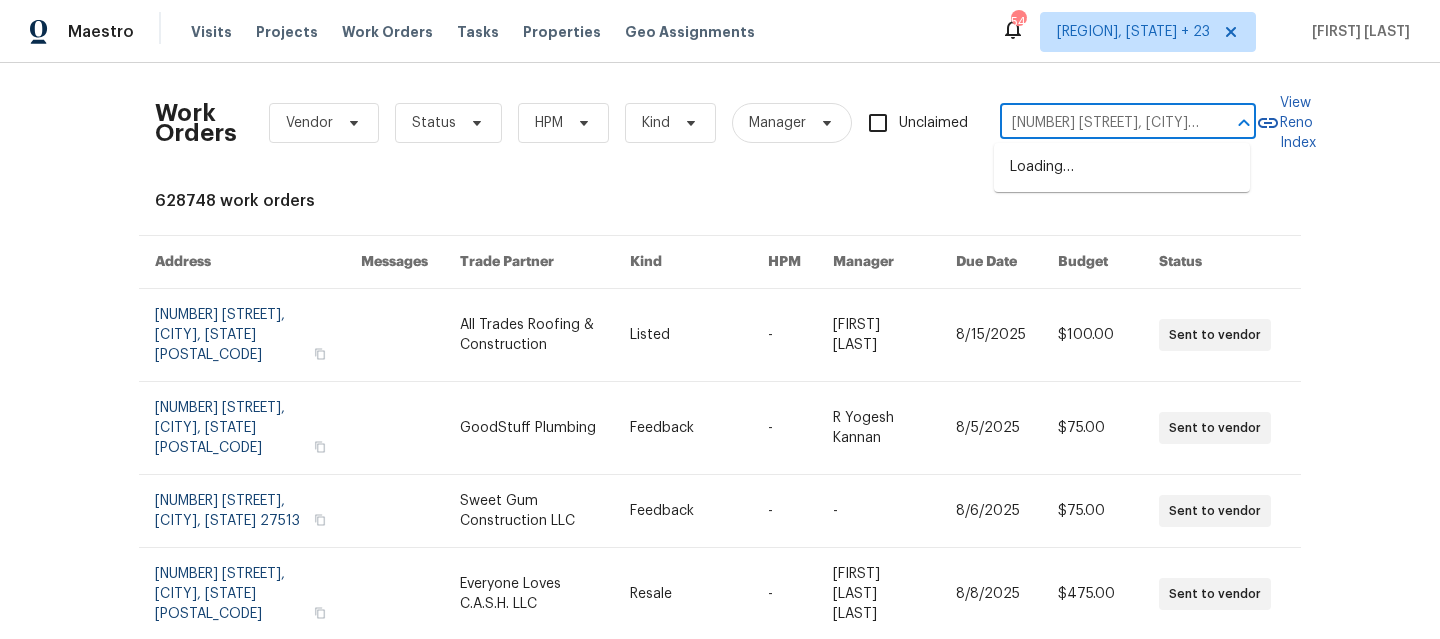 scroll, scrollTop: 0, scrollLeft: 53, axis: horizontal 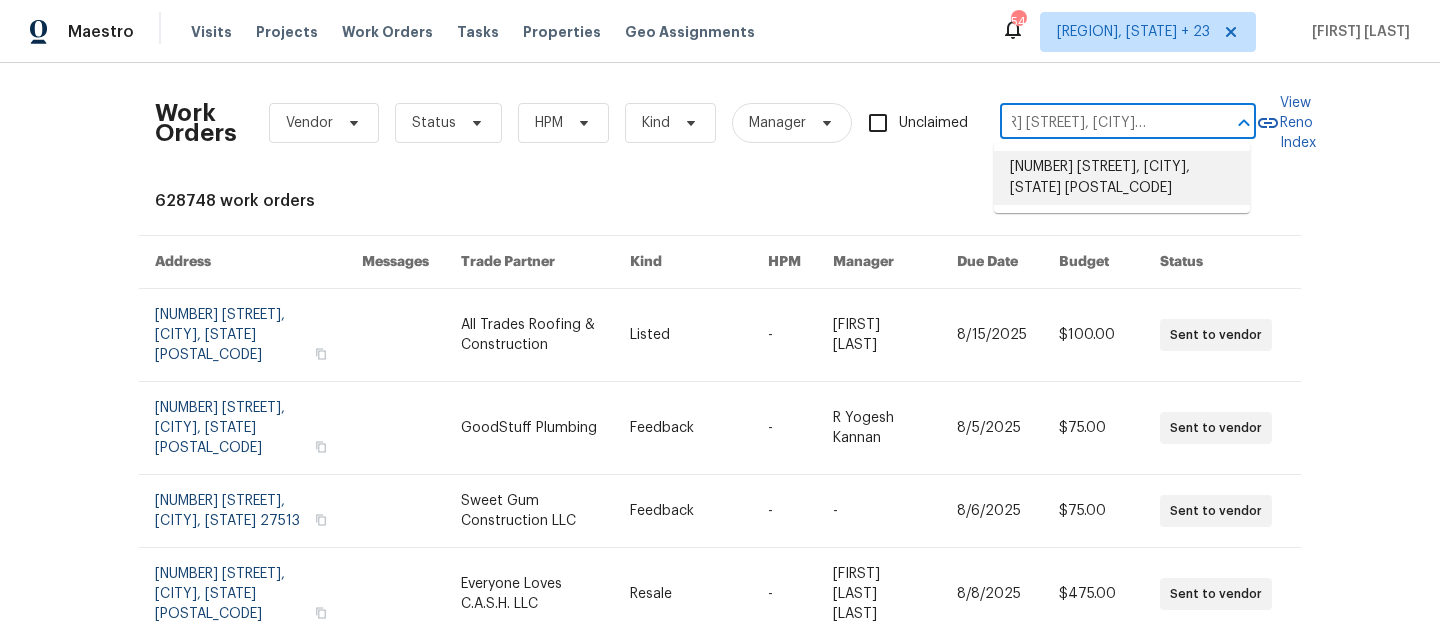 click on "[NUMBER] [STREET], [CITY], [STATE] [POSTAL_CODE]" at bounding box center (1122, 178) 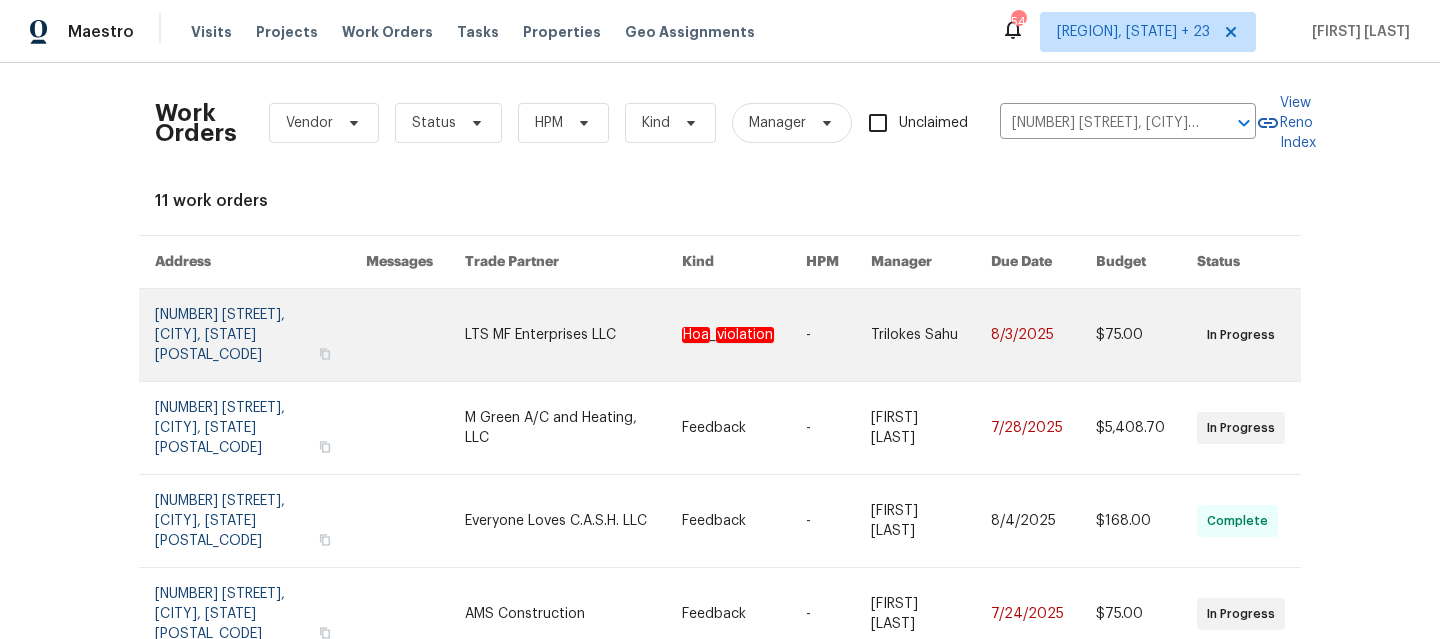 click at bounding box center (260, 335) 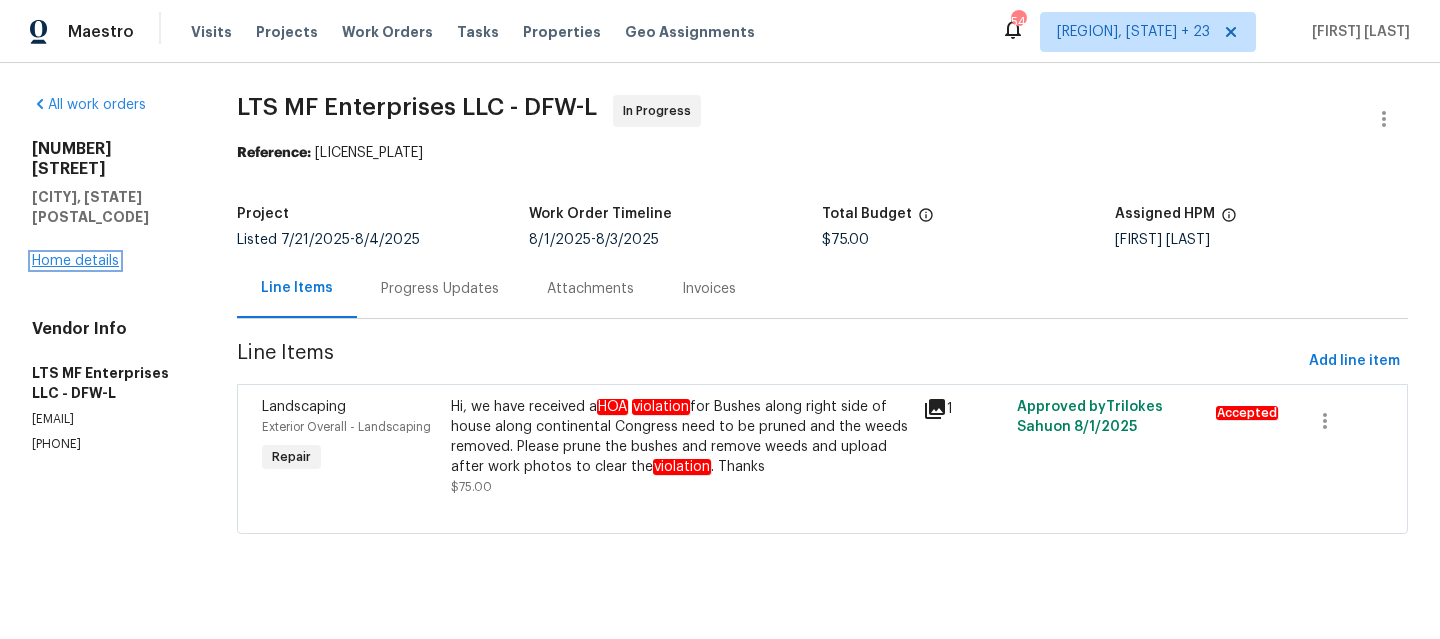 click on "Home details" at bounding box center (75, 261) 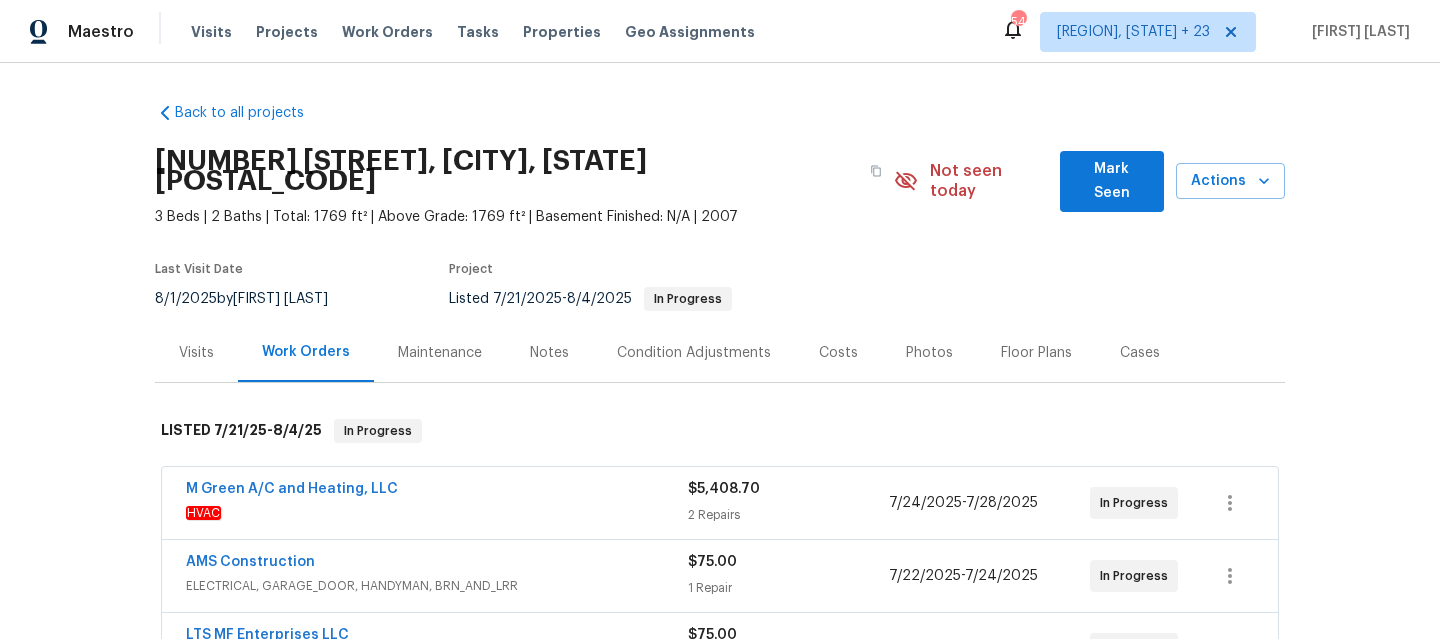 click on "Last Visit Date [DATE] by [FIRST] [LAST] Project Listed [DATE] - [DATE] In Progress" at bounding box center (494, 287) 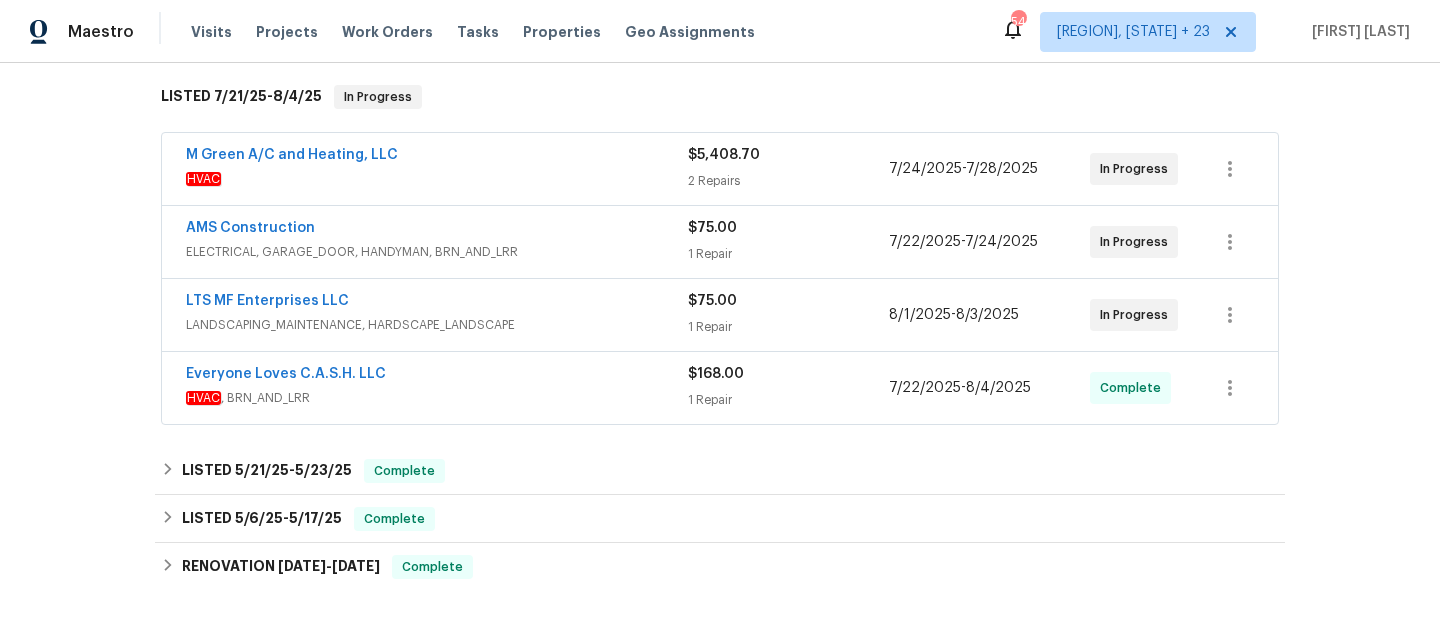 scroll, scrollTop: 384, scrollLeft: 0, axis: vertical 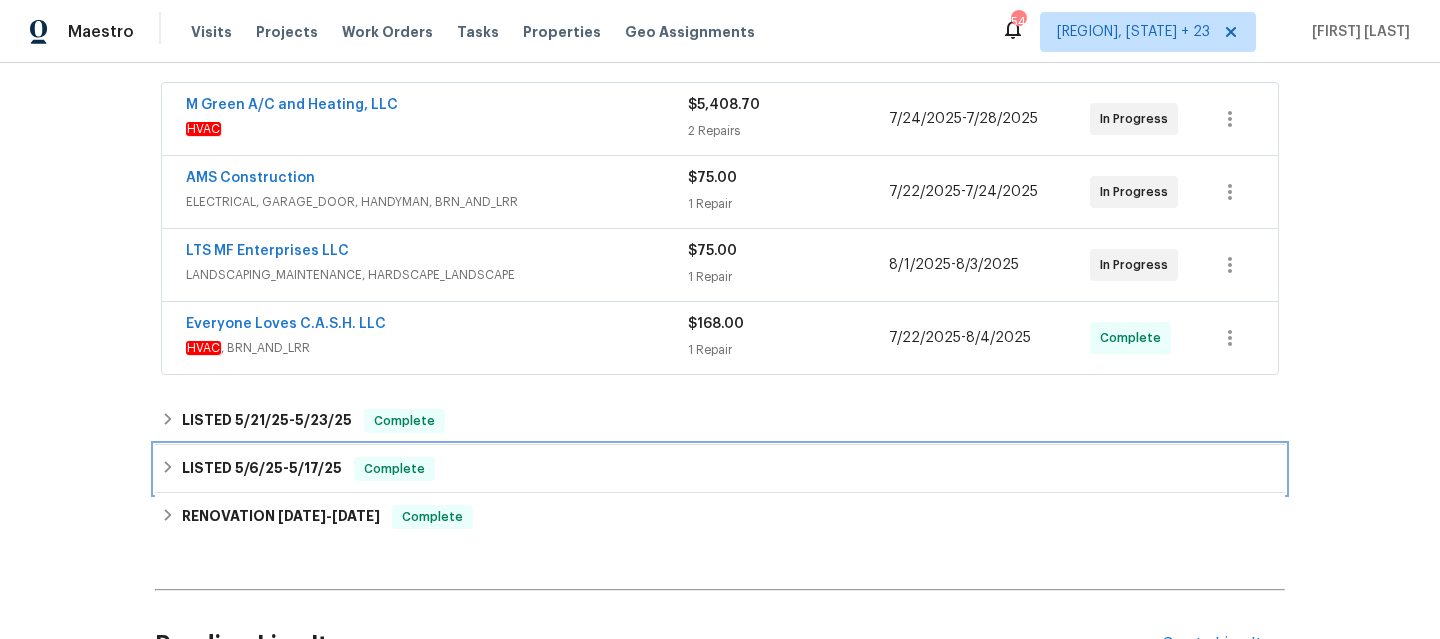 click on "LISTED [DATE] - [DATE] Complete" at bounding box center [720, 469] 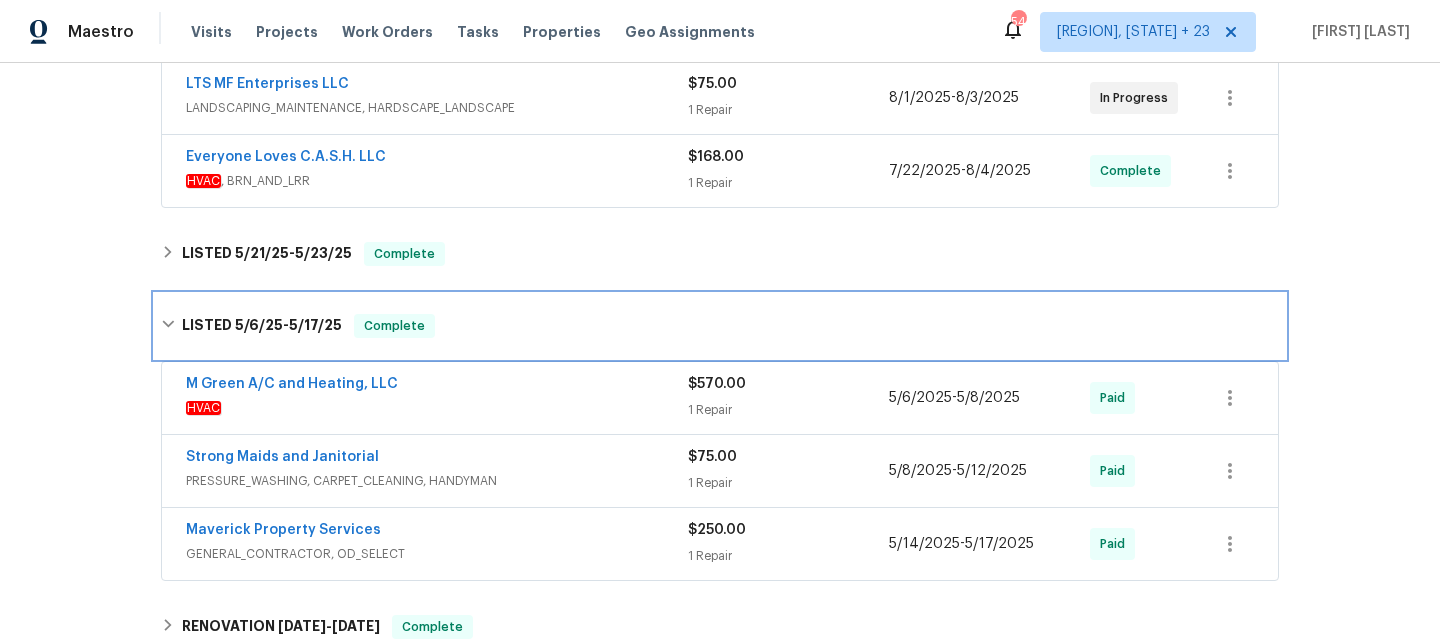 scroll, scrollTop: 540, scrollLeft: 0, axis: vertical 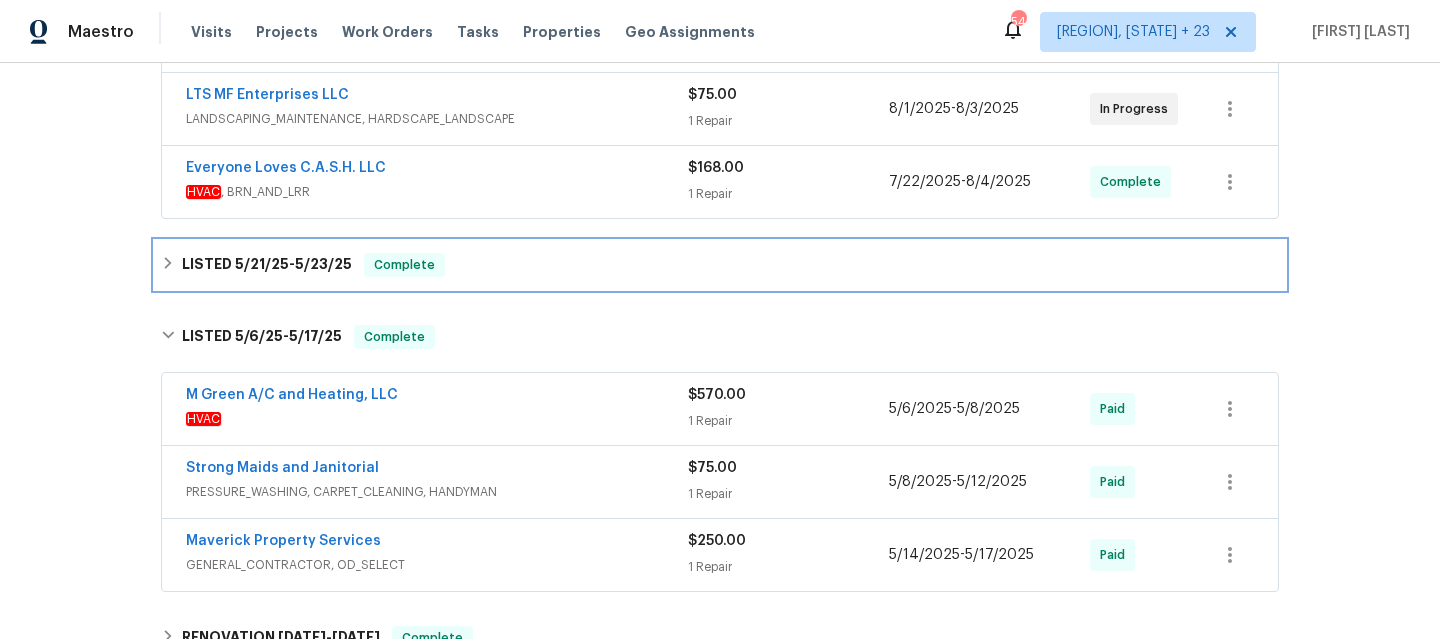 click on "LISTED [DATE] - [DATE] Complete" at bounding box center (720, 265) 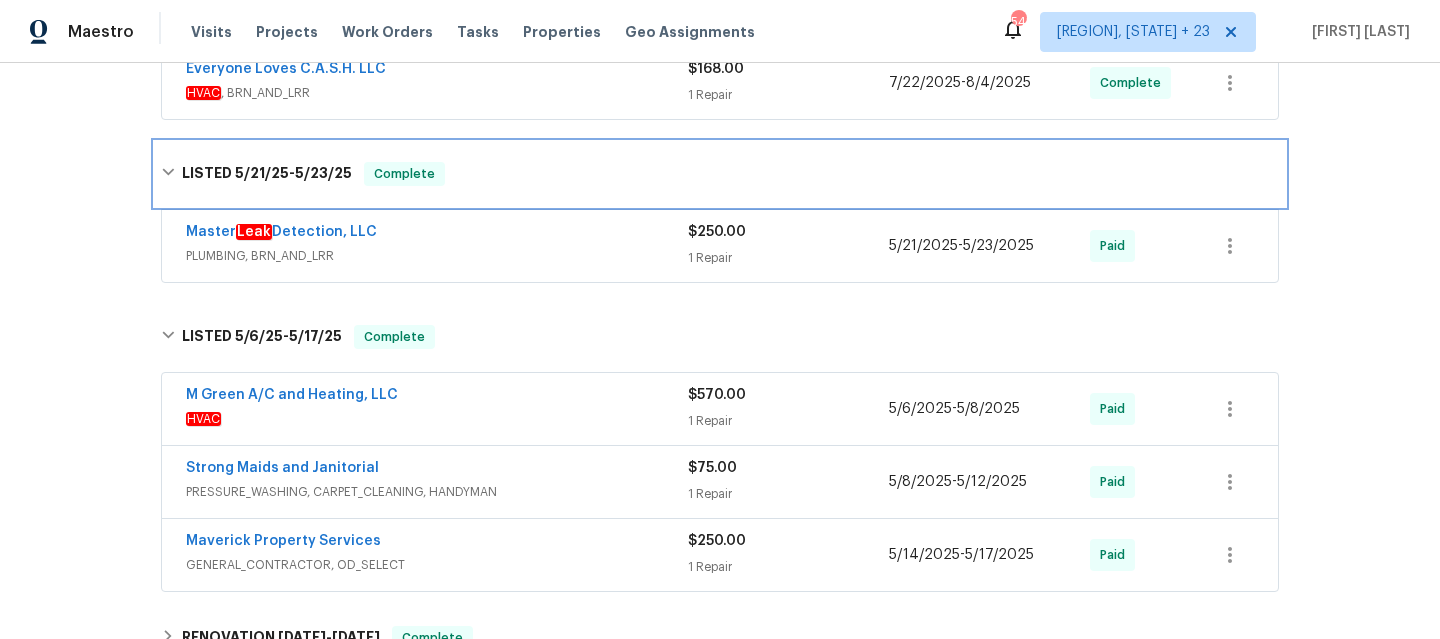 scroll, scrollTop: 845, scrollLeft: 0, axis: vertical 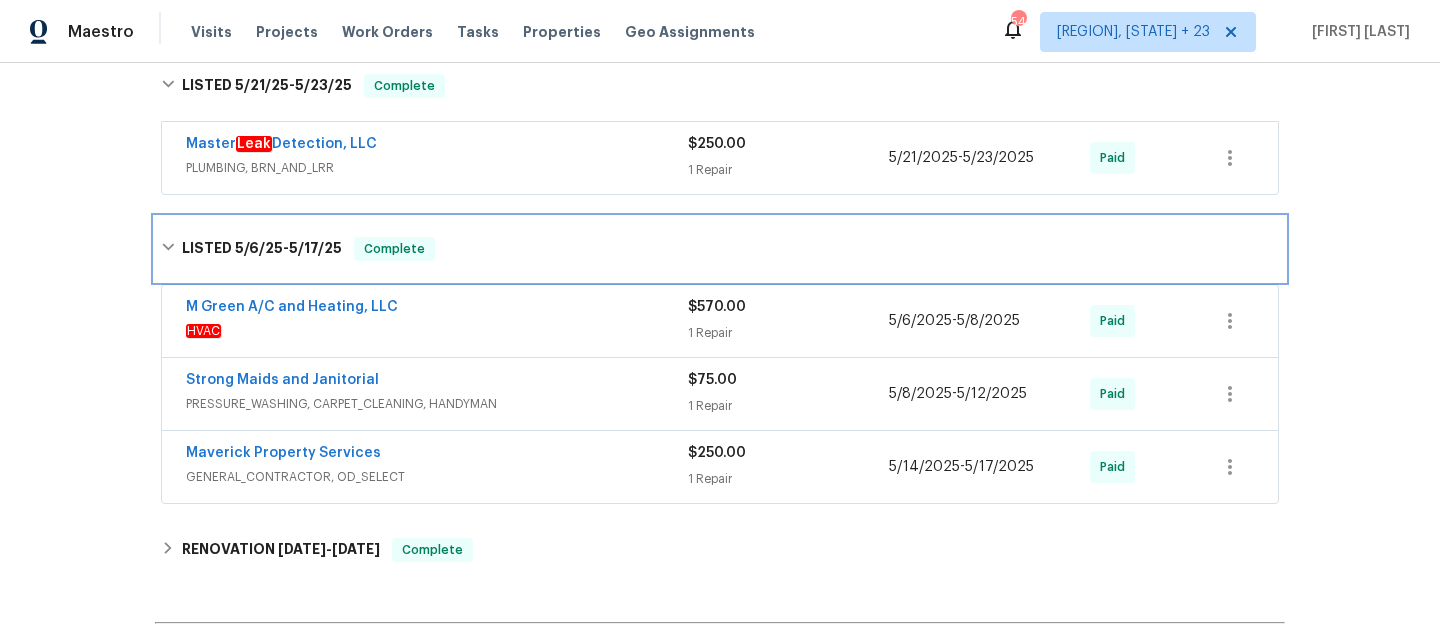 click on "LISTED [DATE] - [DATE] Complete" at bounding box center [720, 249] 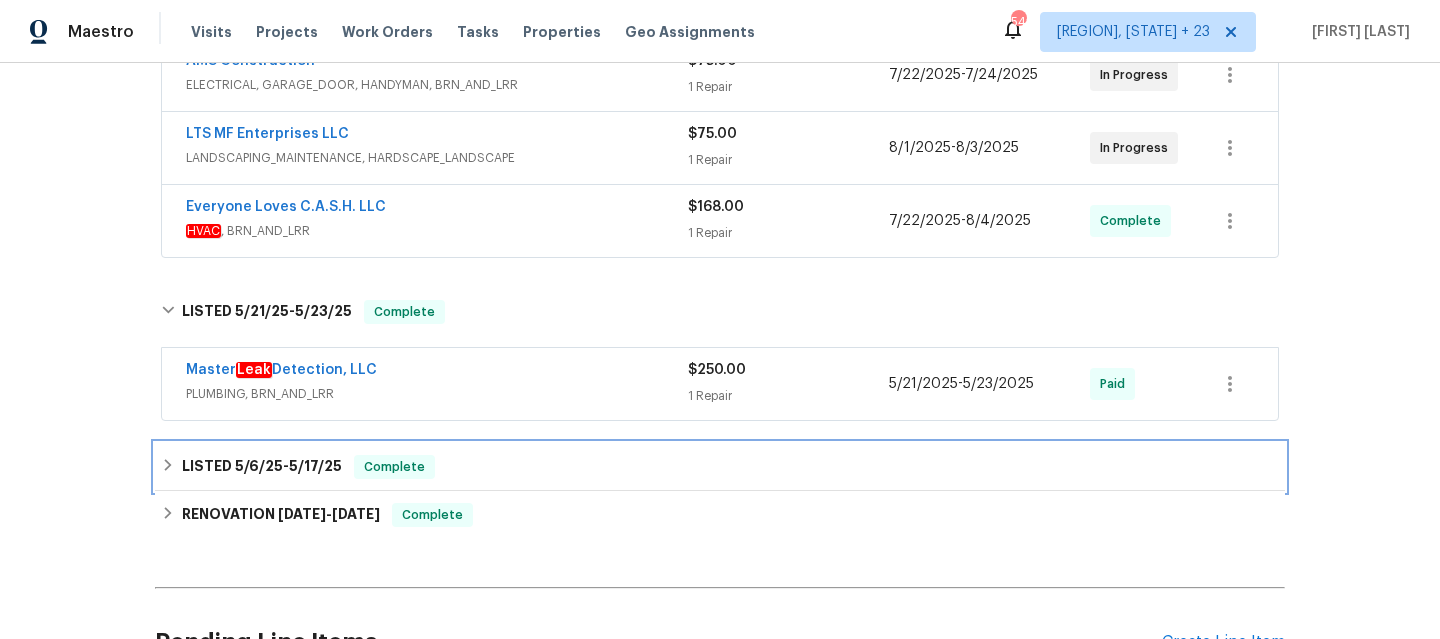 scroll, scrollTop: 404, scrollLeft: 0, axis: vertical 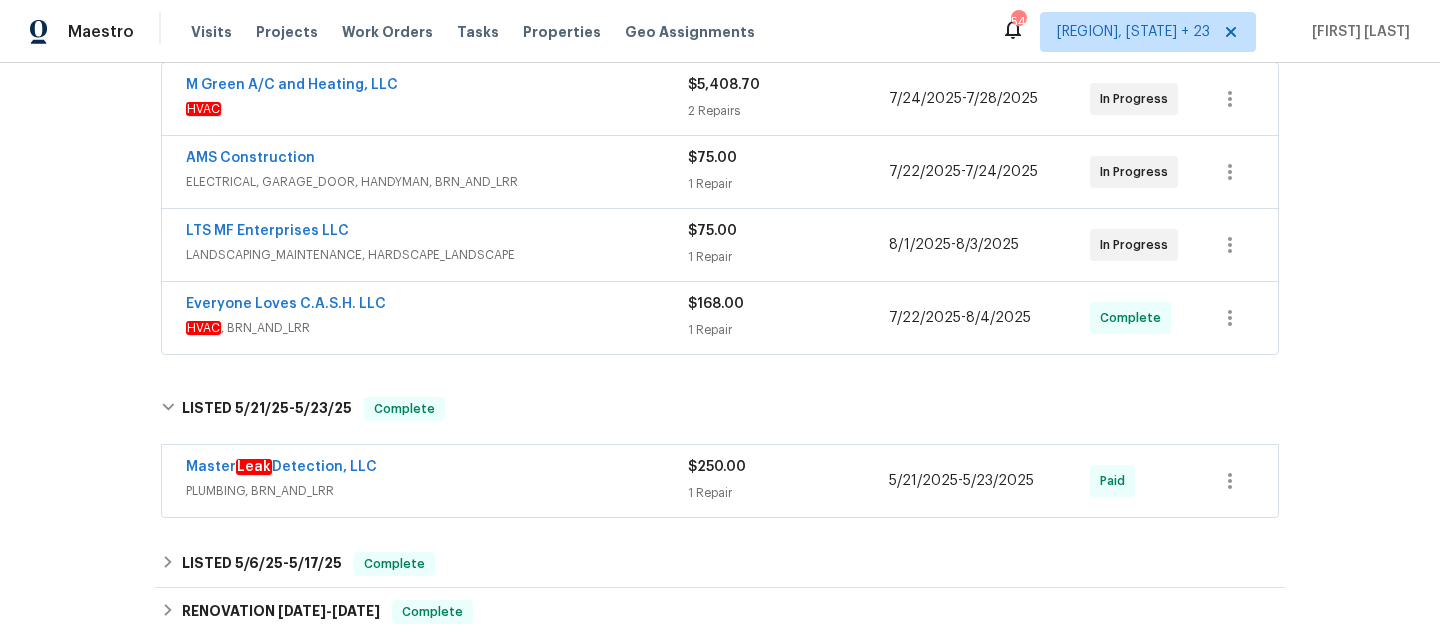click on "Master Leak Detection, LLC" at bounding box center (437, 469) 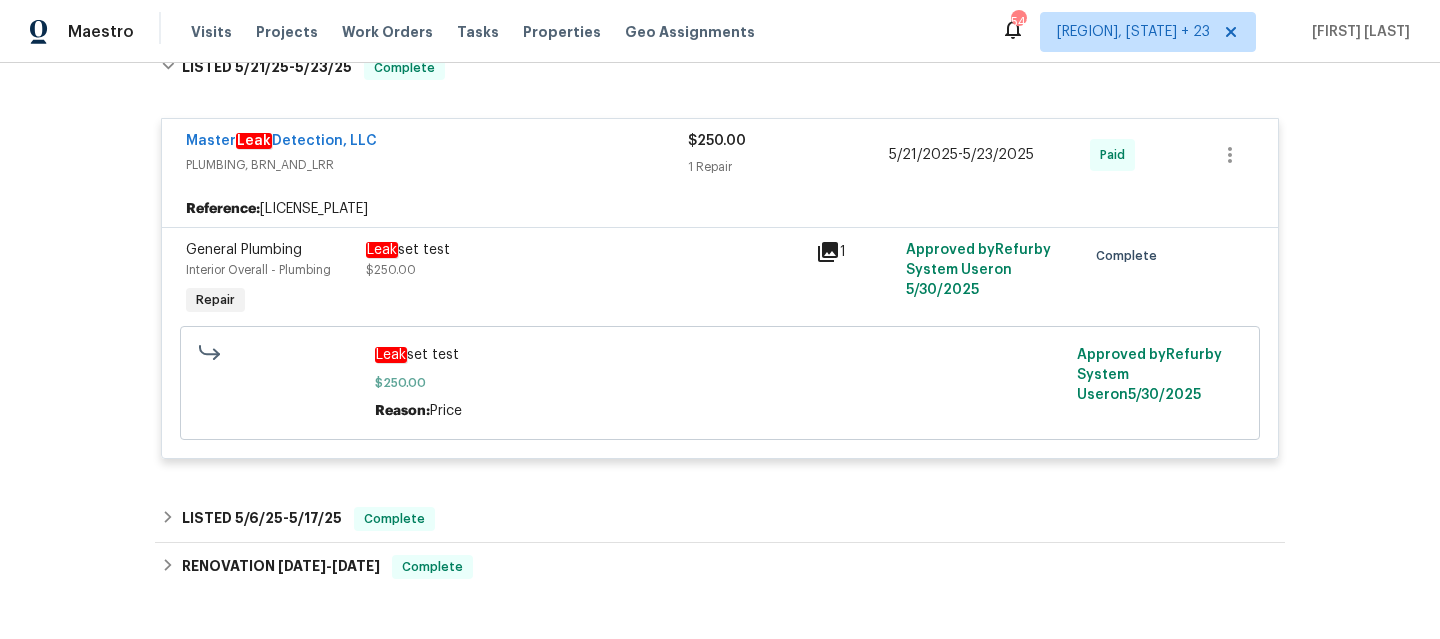 scroll, scrollTop: 741, scrollLeft: 0, axis: vertical 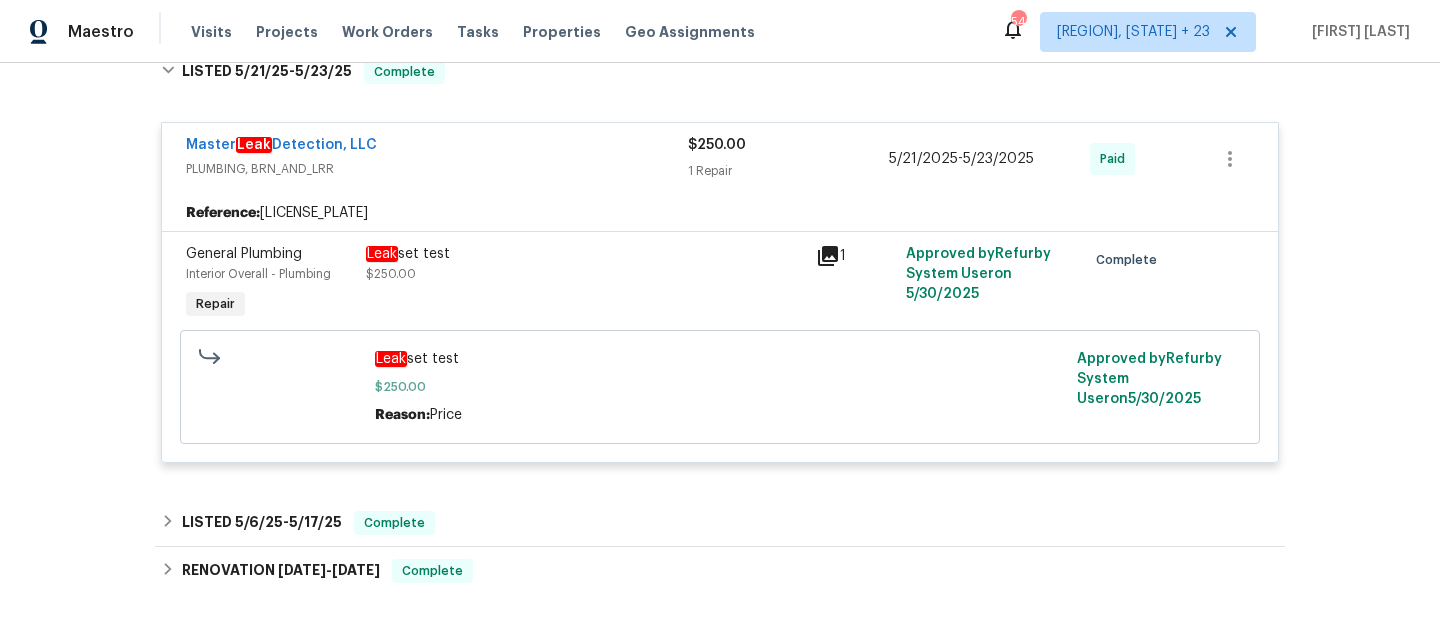 click on "Leak set test $250.00" at bounding box center [585, 264] 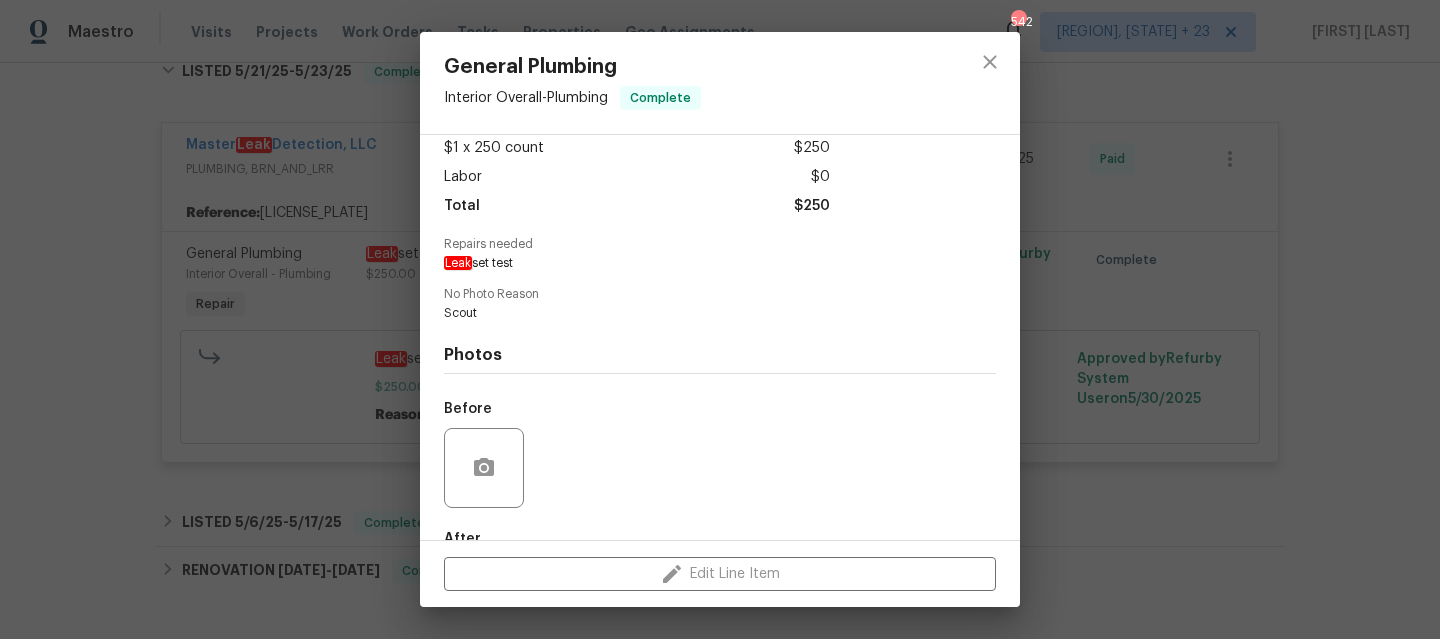 scroll, scrollTop: 231, scrollLeft: 0, axis: vertical 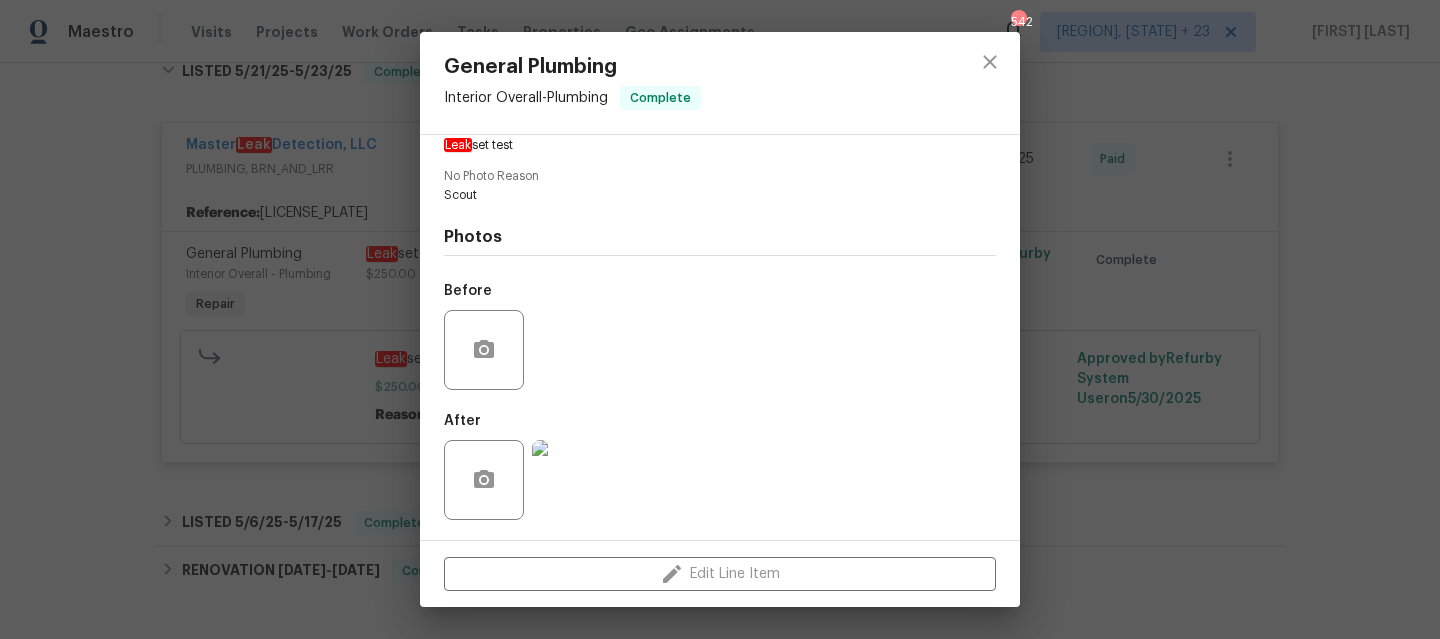 click at bounding box center (572, 480) 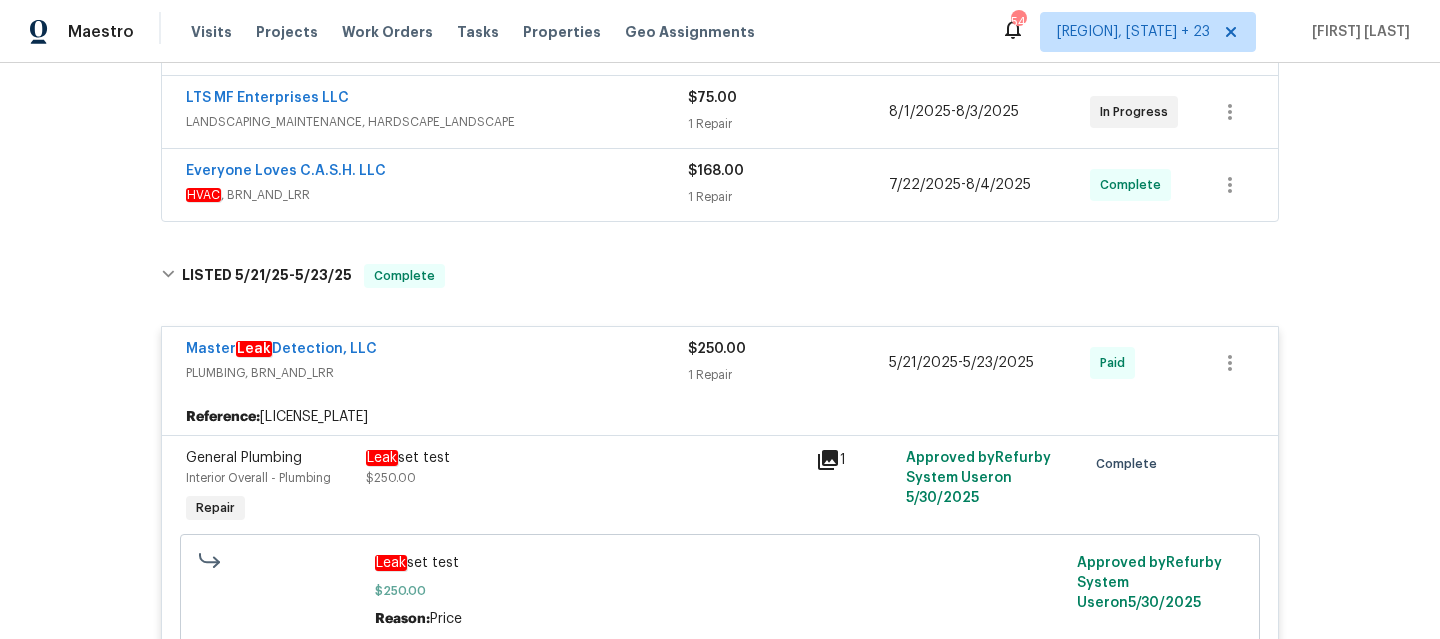scroll, scrollTop: 538, scrollLeft: 0, axis: vertical 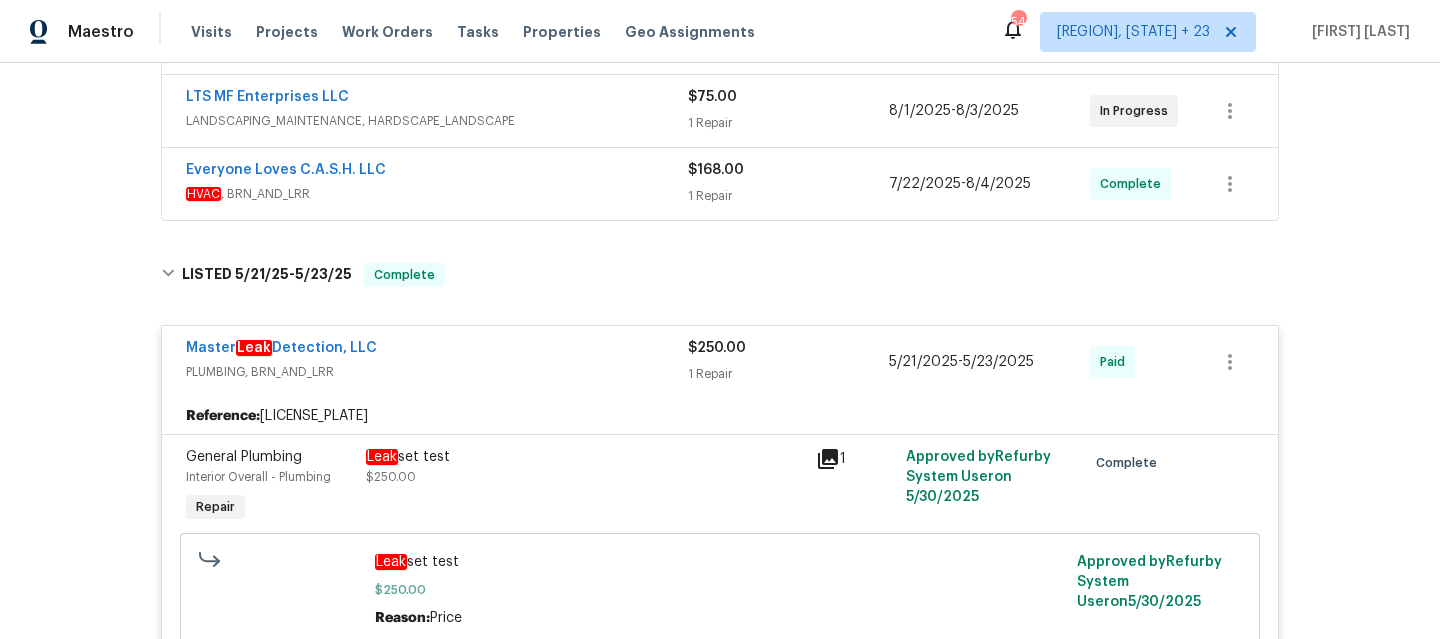 click on "Master Leak Detection, LLC" at bounding box center [437, 350] 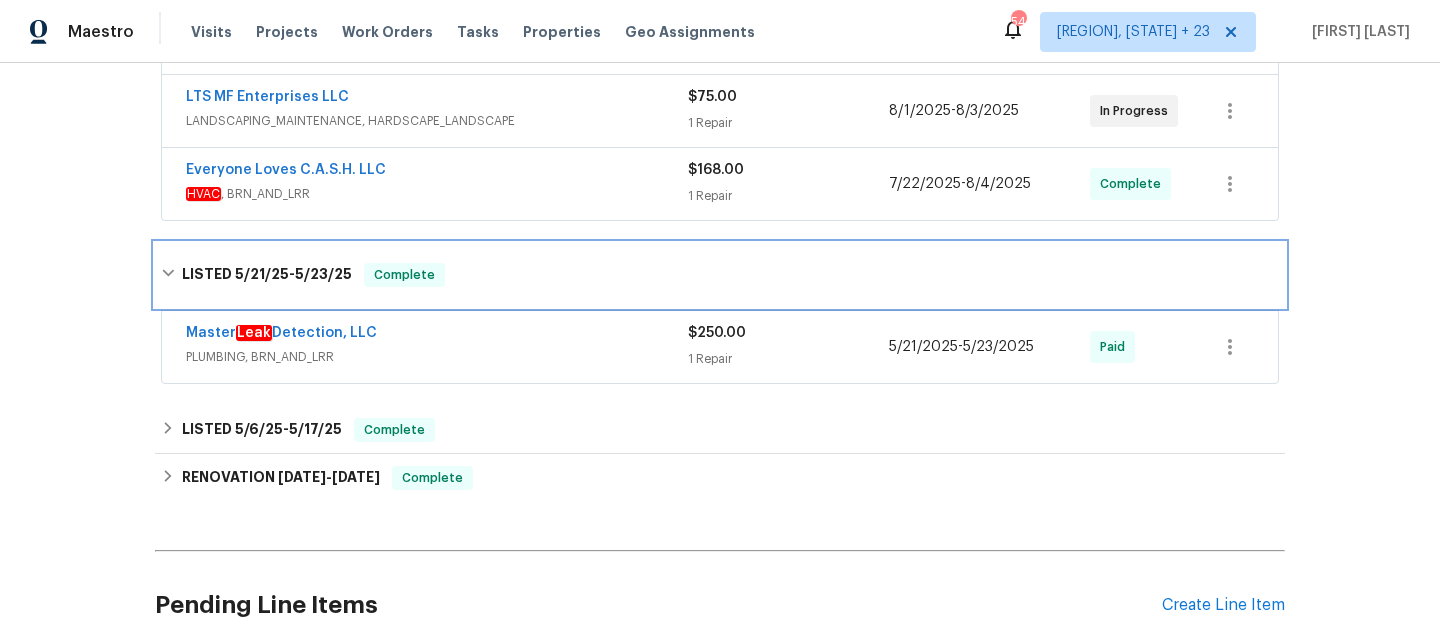 click on "LISTED [DATE] - [DATE] Complete" at bounding box center [720, 275] 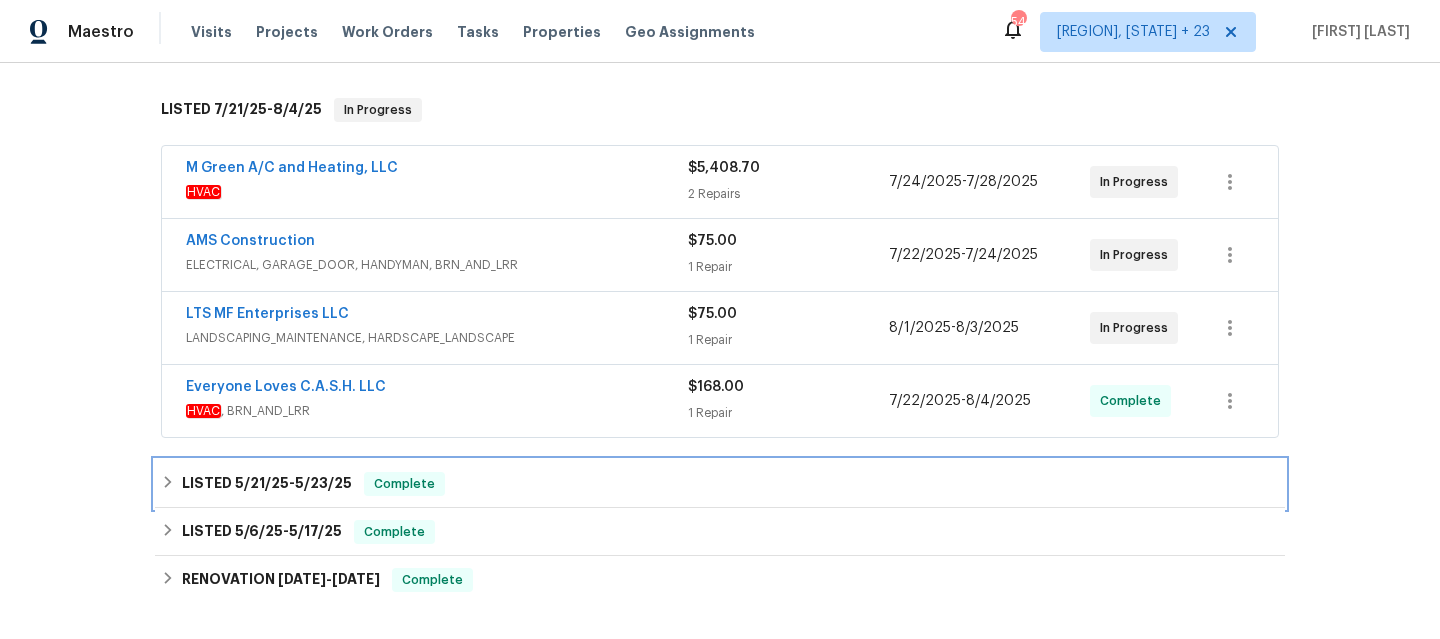 scroll, scrollTop: 319, scrollLeft: 0, axis: vertical 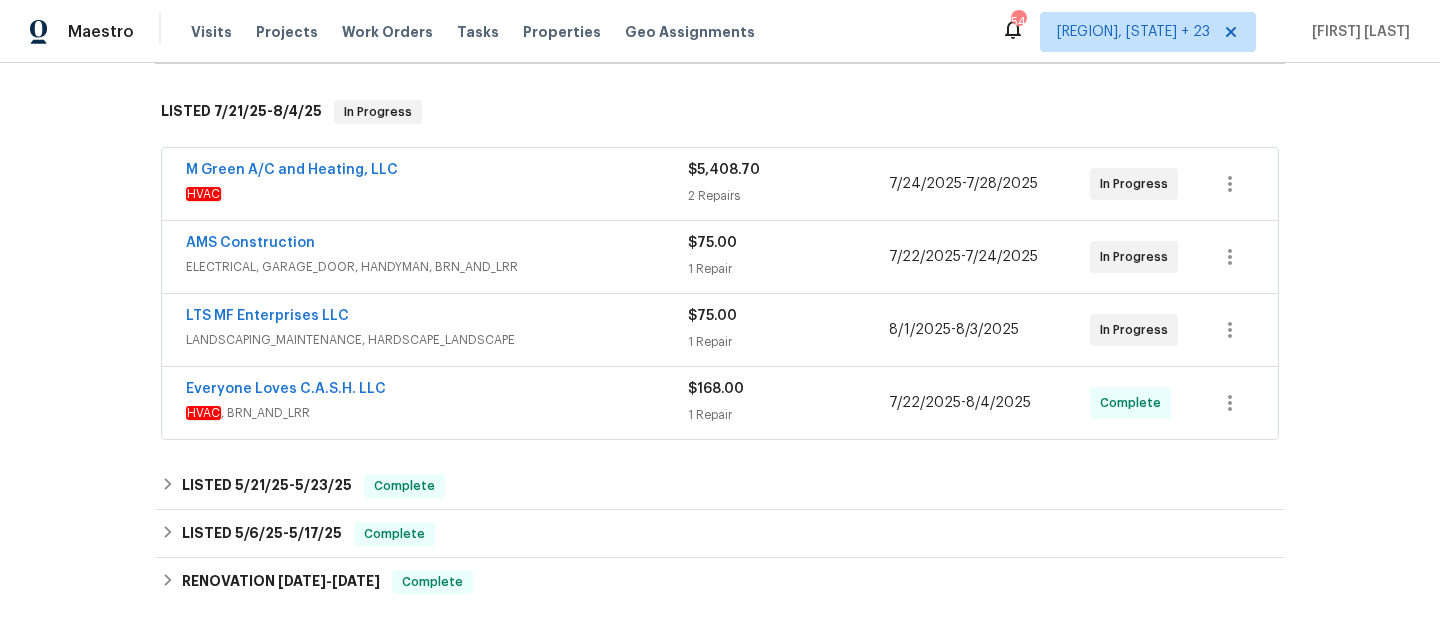click on "Everyone Loves C.A.S.H. LLC" at bounding box center (437, 391) 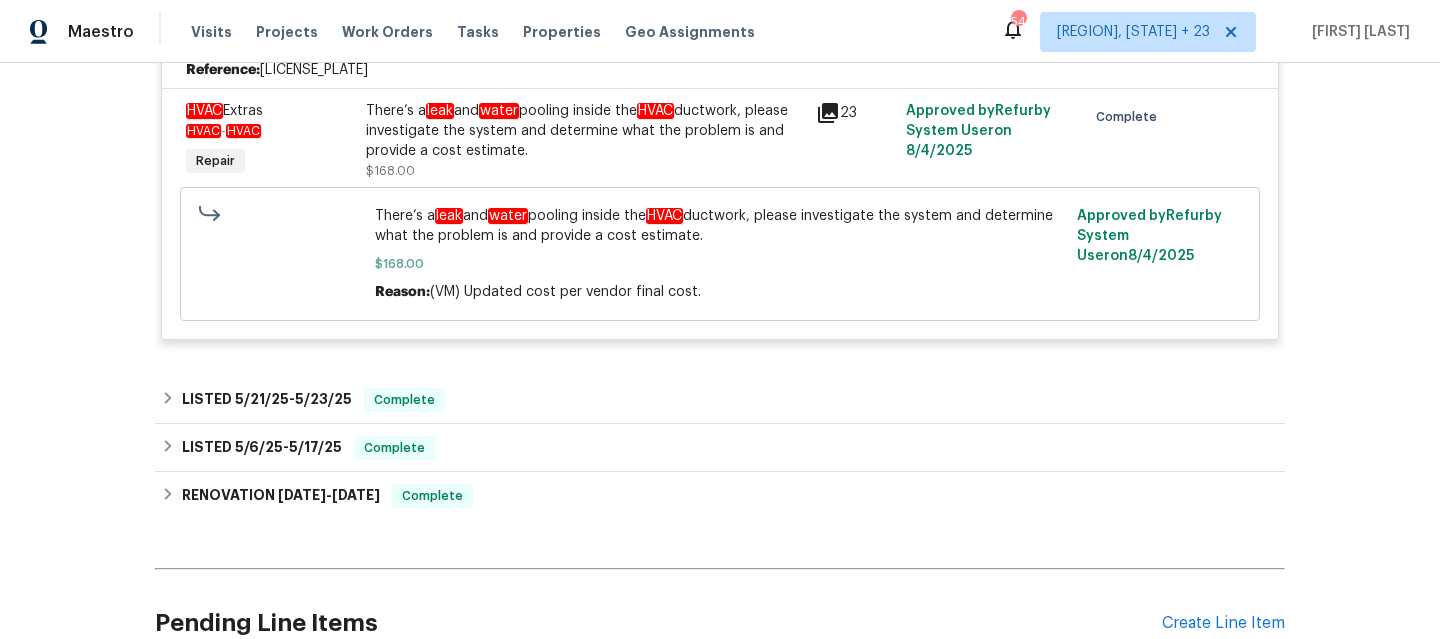 scroll, scrollTop: 728, scrollLeft: 0, axis: vertical 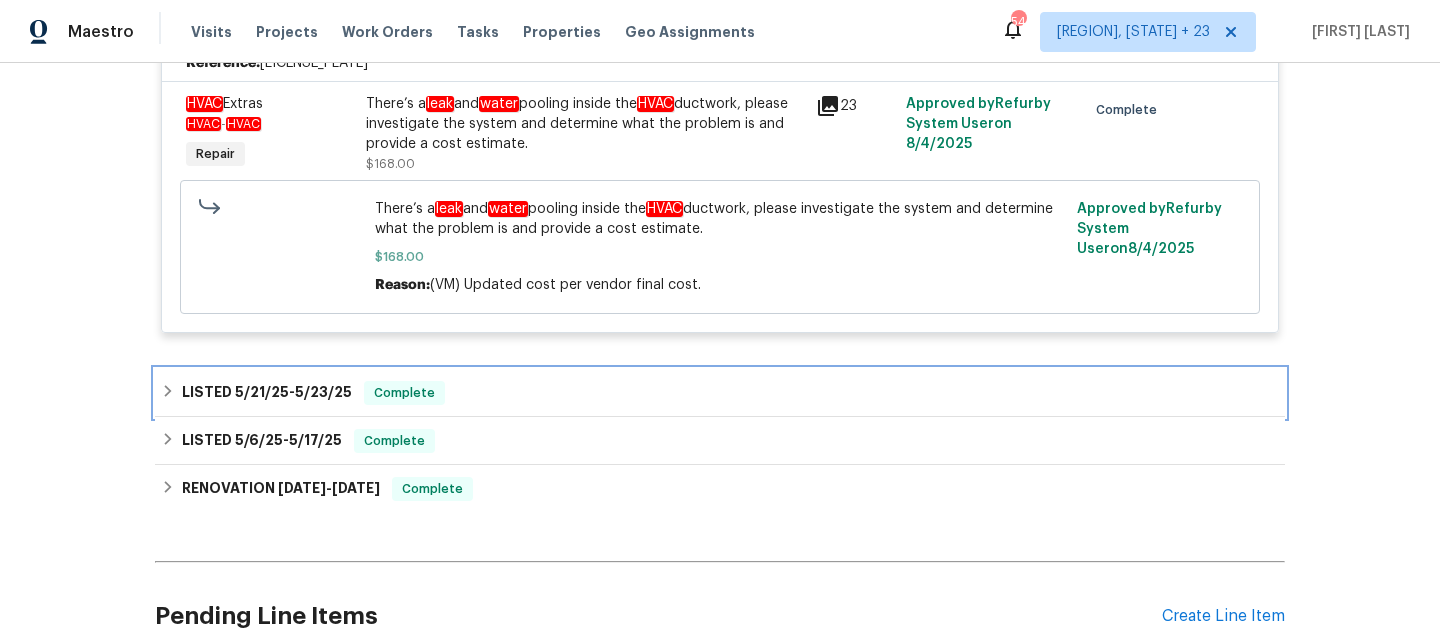 click on "LISTED [DATE] - [DATE] Complete" at bounding box center (720, 393) 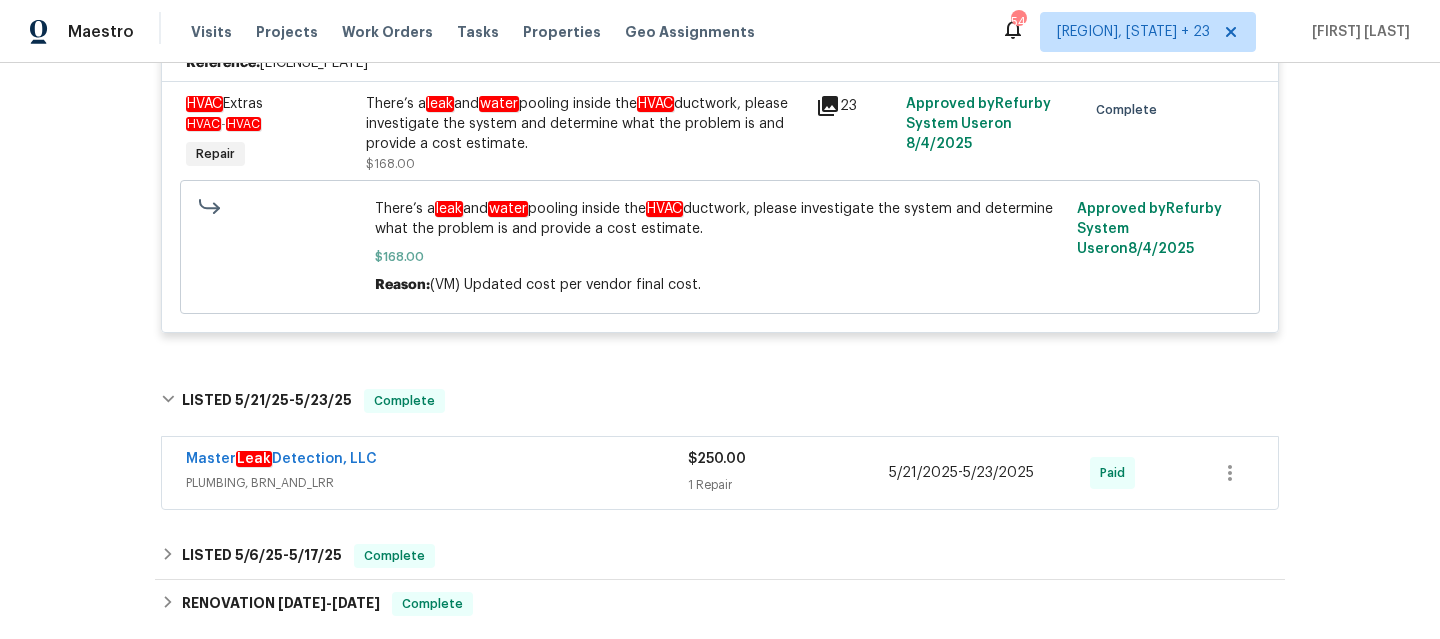 click on "Master Leak Detection, LLC" at bounding box center (437, 461) 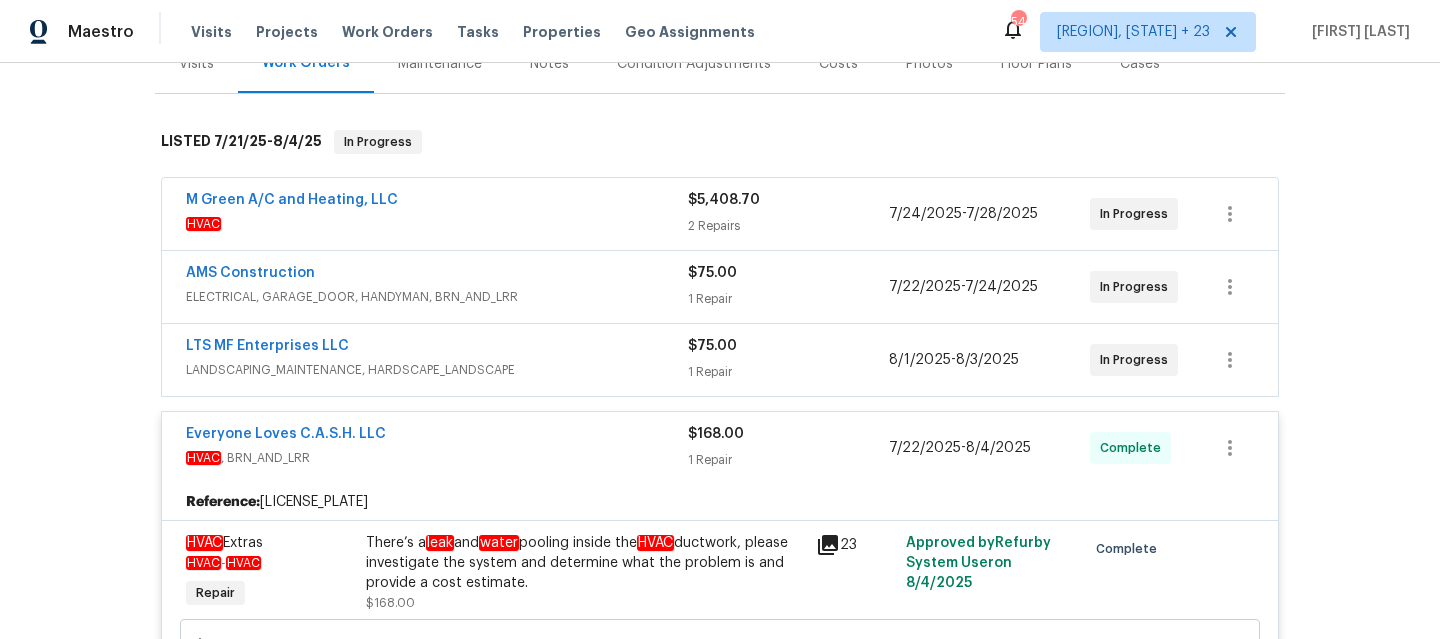 scroll, scrollTop: 288, scrollLeft: 0, axis: vertical 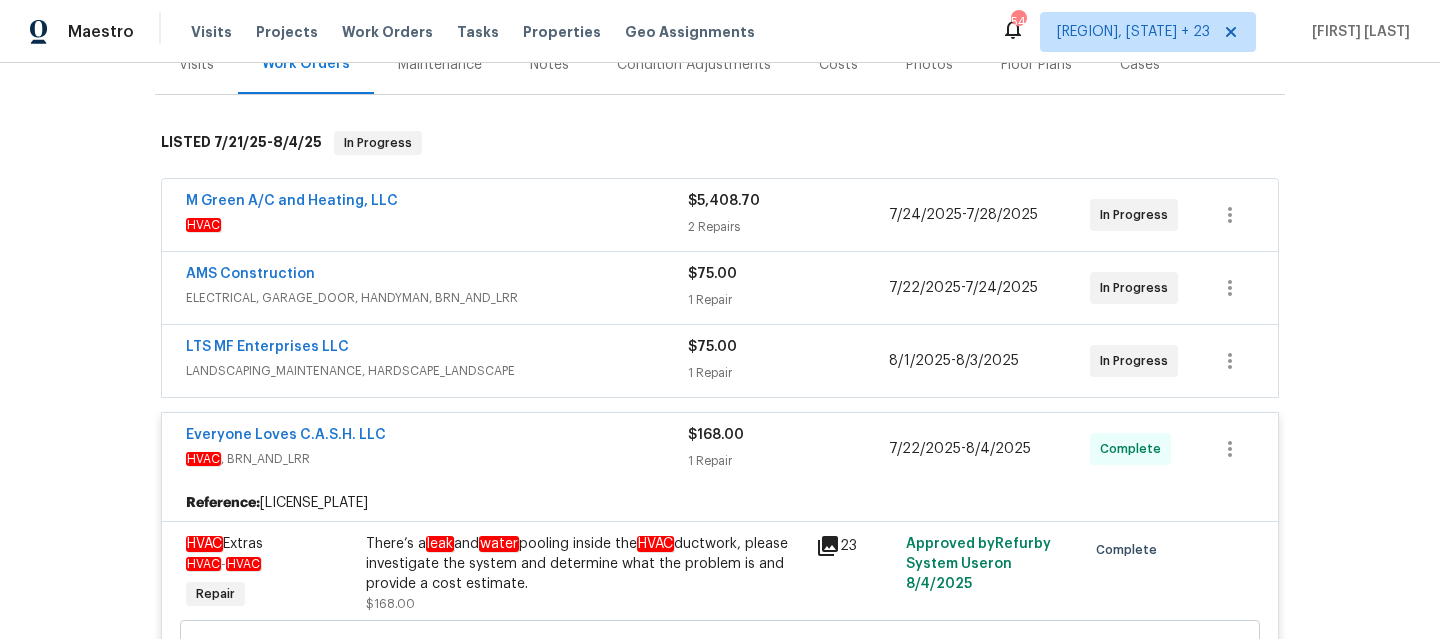 click on "LTS MF Enterprises LLC LANDSCAPING_MAINTENANCE, HARDSCAPE_LANDSCAPE $75.00 1 Repair [DATE] - [DATE] In Progress" at bounding box center (720, 361) 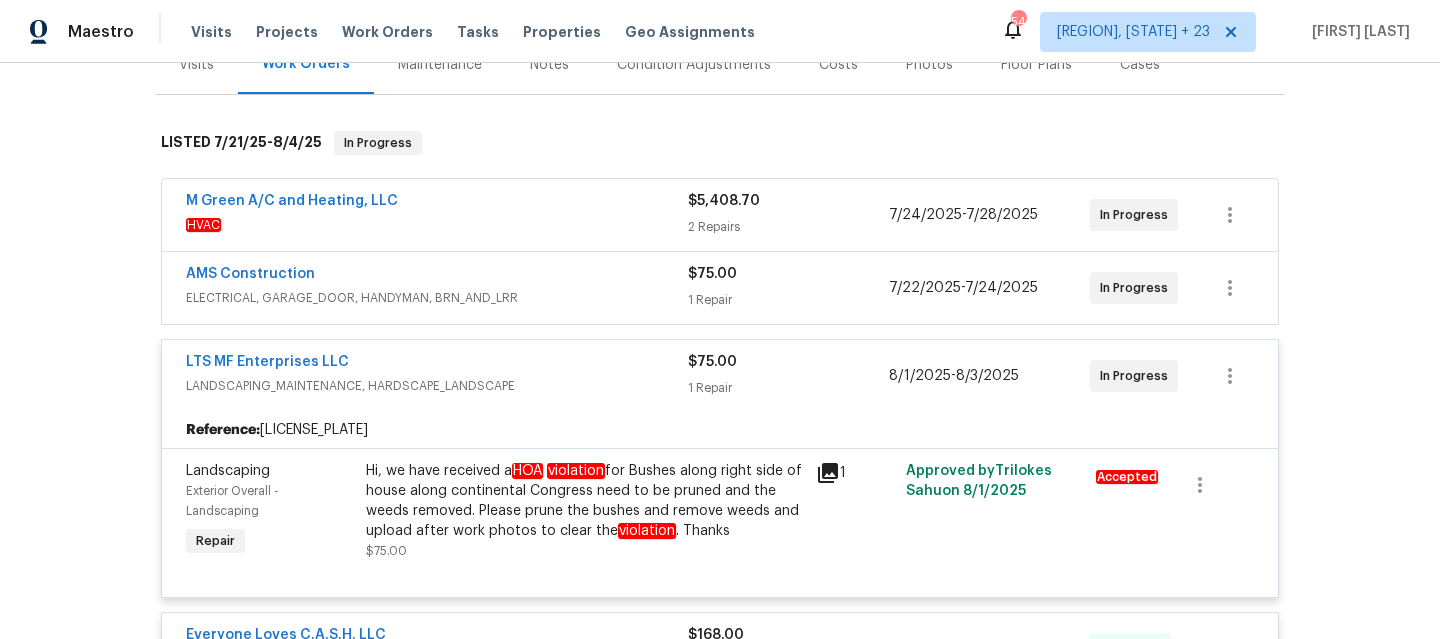 click on "LTS MF Enterprises LLC" at bounding box center [437, 364] 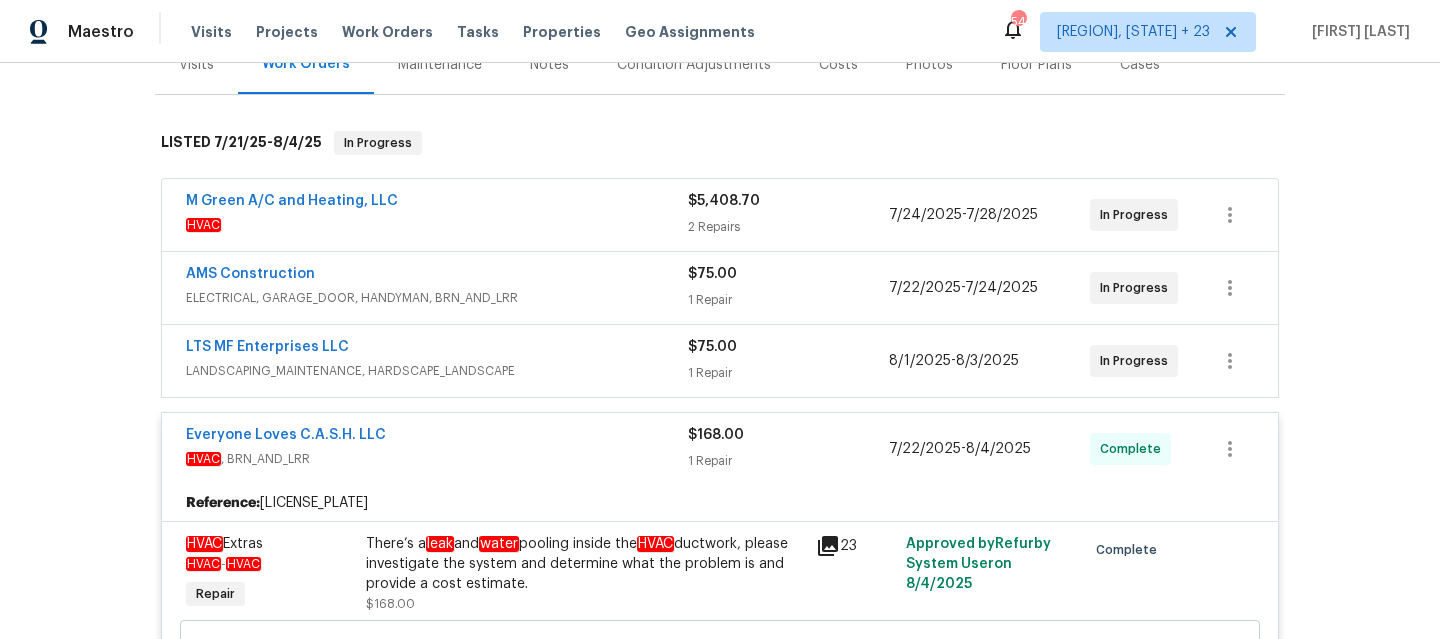 click on "ELECTRICAL, GARAGE_DOOR, HANDYMAN, BRN_AND_LRR" at bounding box center (437, 298) 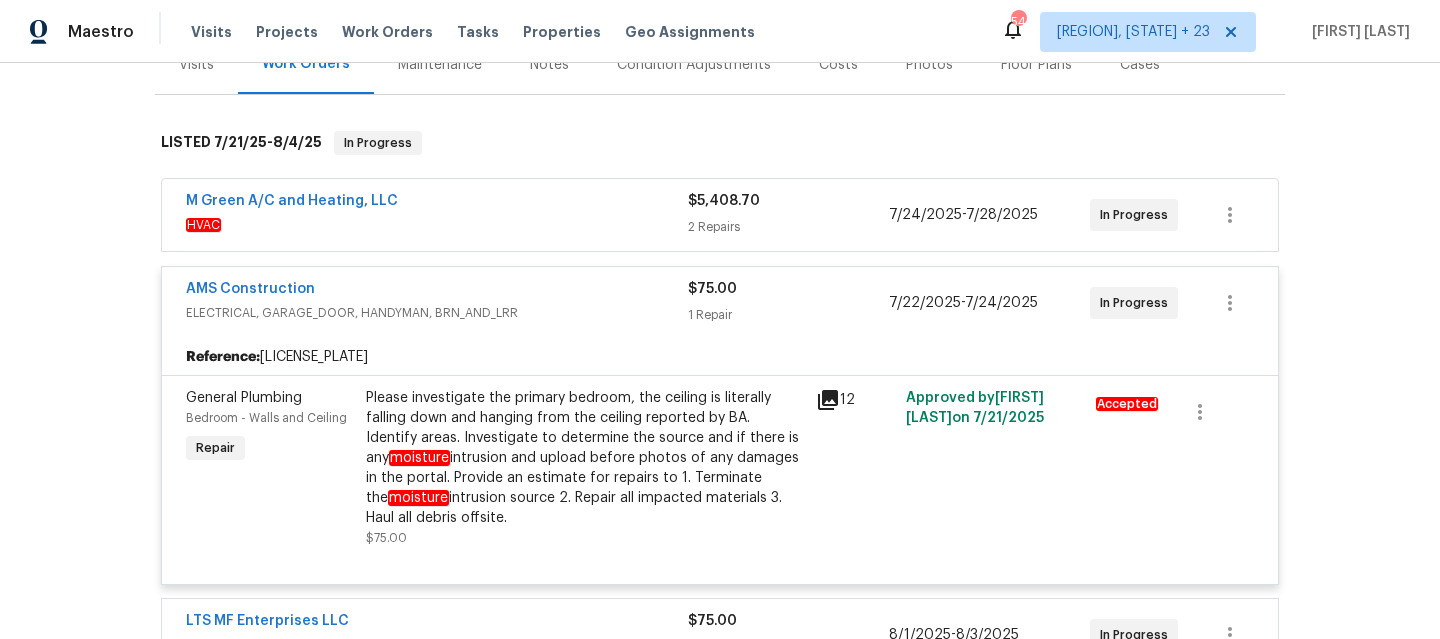 click on "AMS Construction" at bounding box center (437, 291) 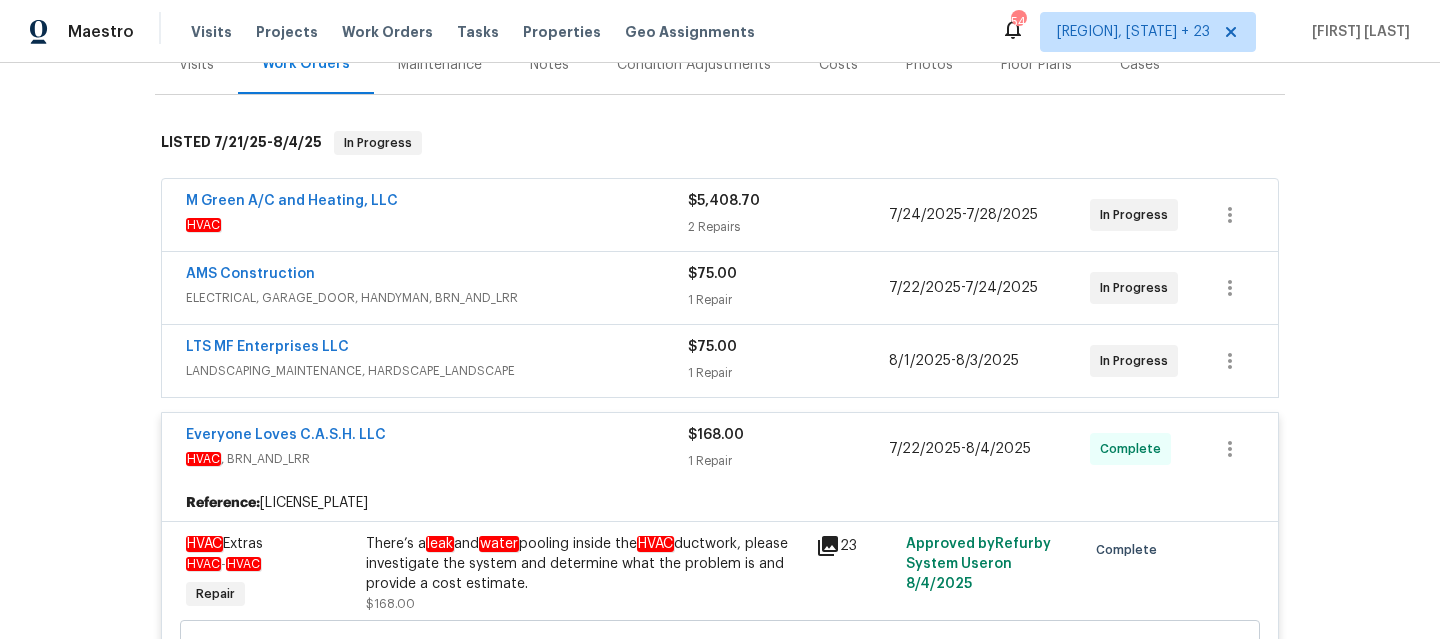 click on "HVAC" at bounding box center (437, 225) 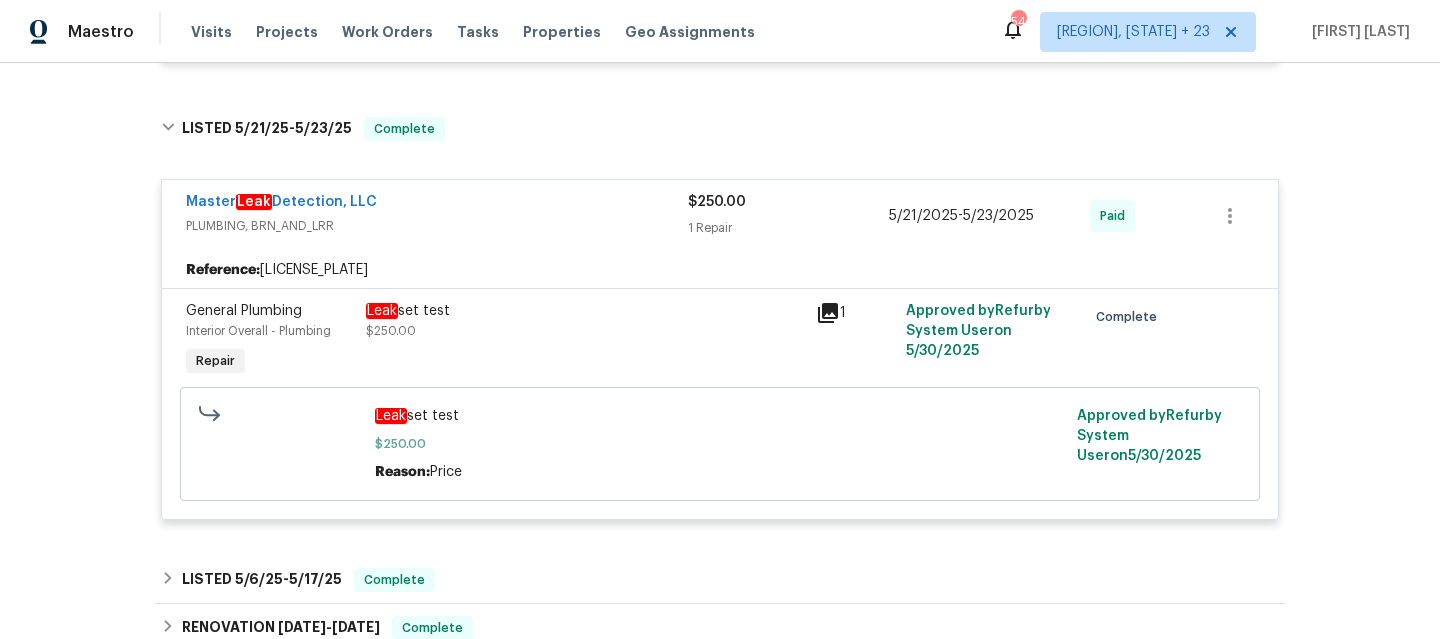 scroll, scrollTop: 1571, scrollLeft: 0, axis: vertical 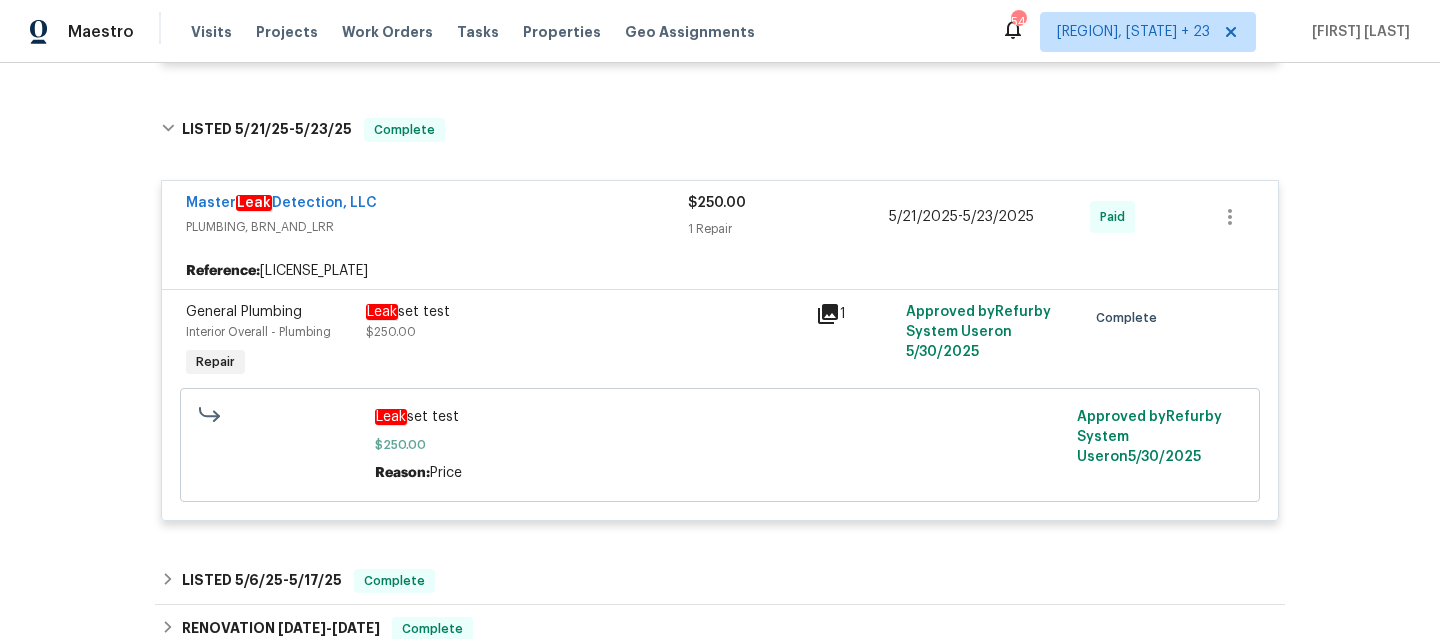 click on "Master Leak Detection, LLC PLUMBING, BRN_AND_LRR $250.00 1 Repair [DATE] - [DATE] Paid" at bounding box center (720, 217) 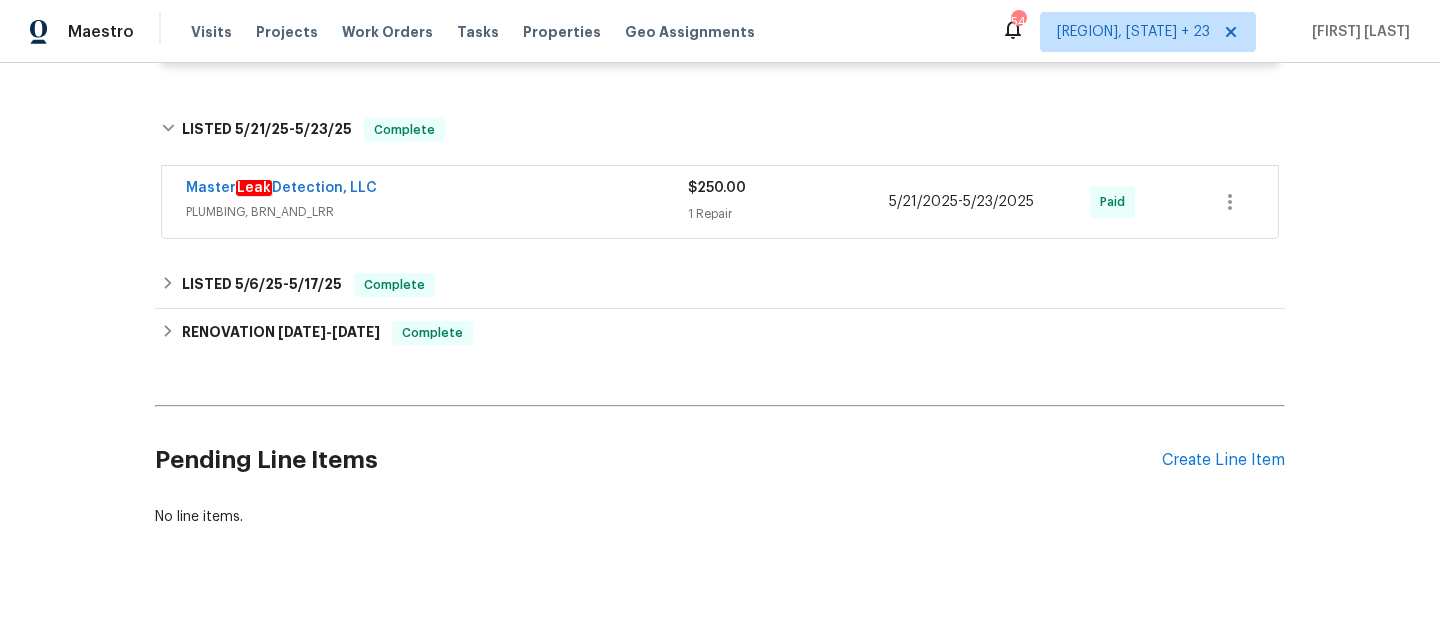 scroll, scrollTop: 1405, scrollLeft: 0, axis: vertical 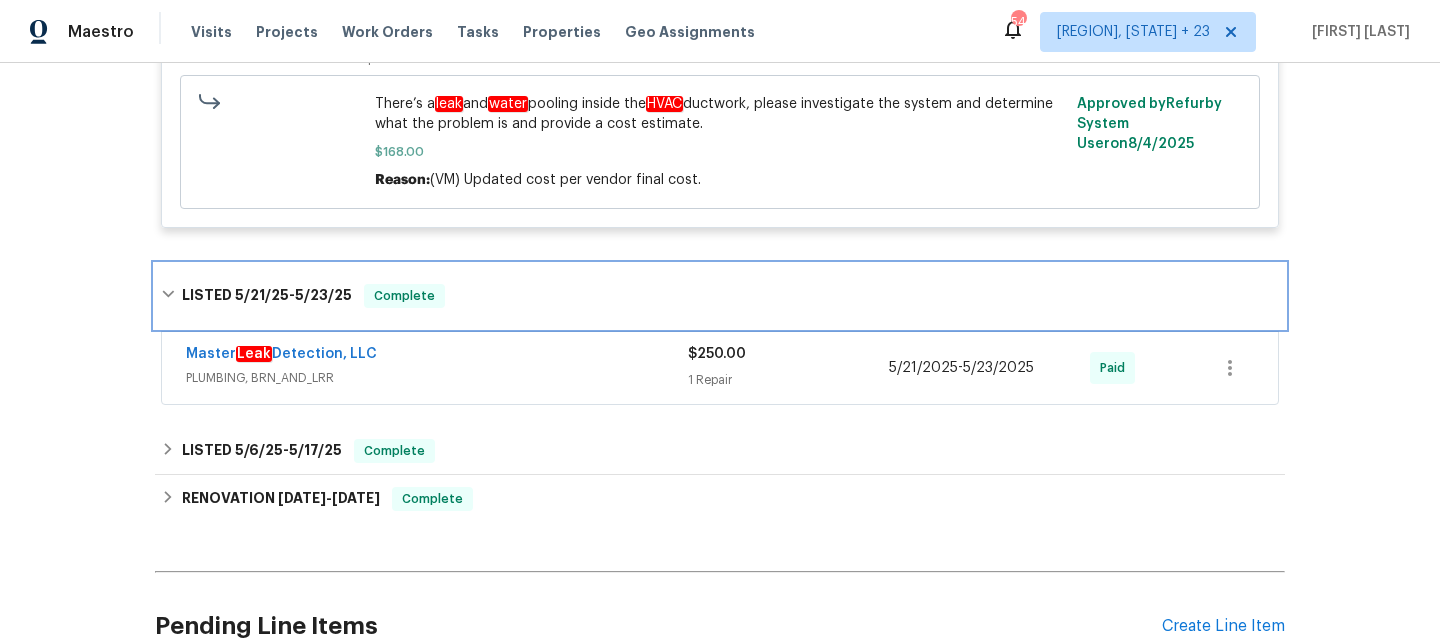 click on "LISTED [DATE] - [DATE] Complete" at bounding box center [720, 296] 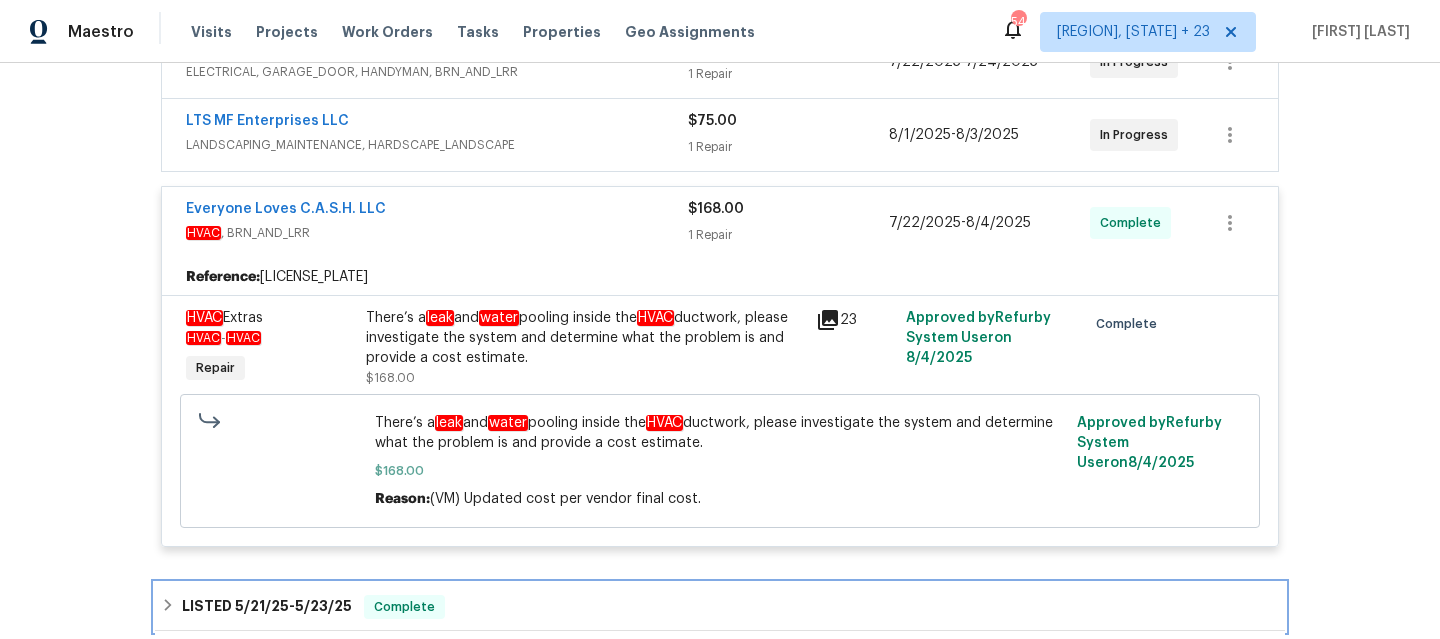scroll, scrollTop: 1090, scrollLeft: 0, axis: vertical 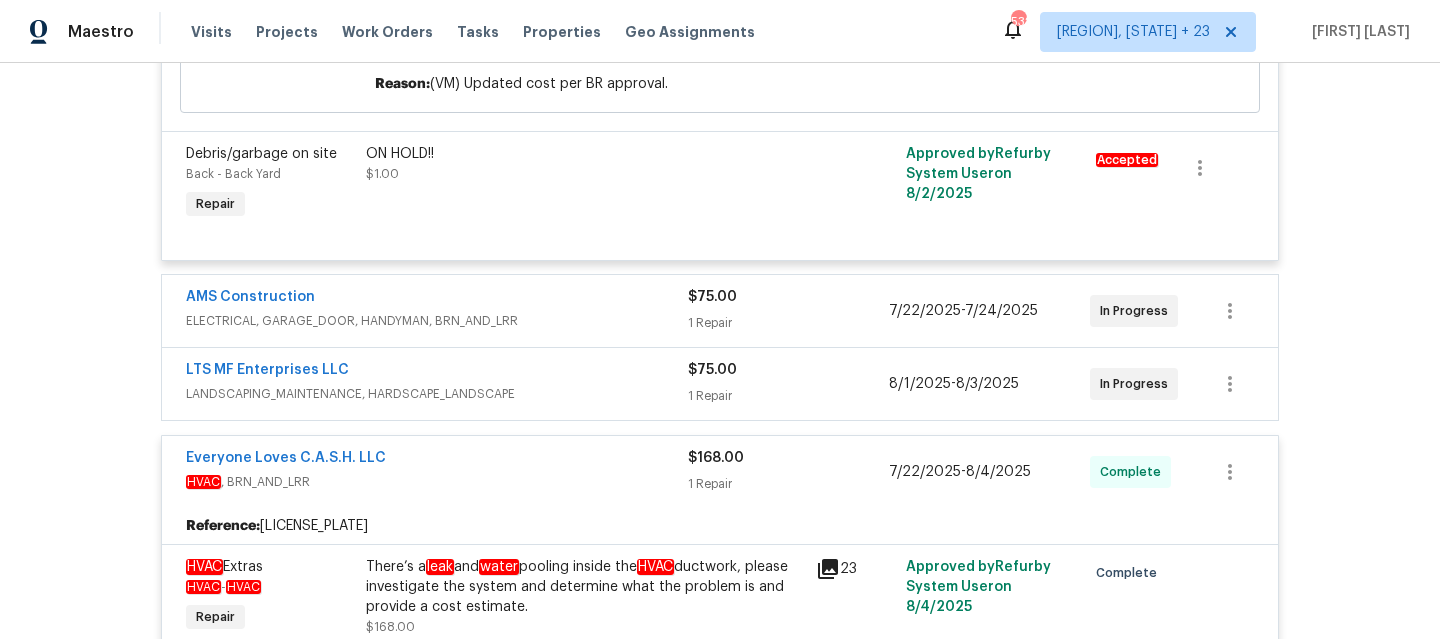 click on "LANDSCAPING_MAINTENANCE, HARDSCAPE_LANDSCAPE" at bounding box center (437, 394) 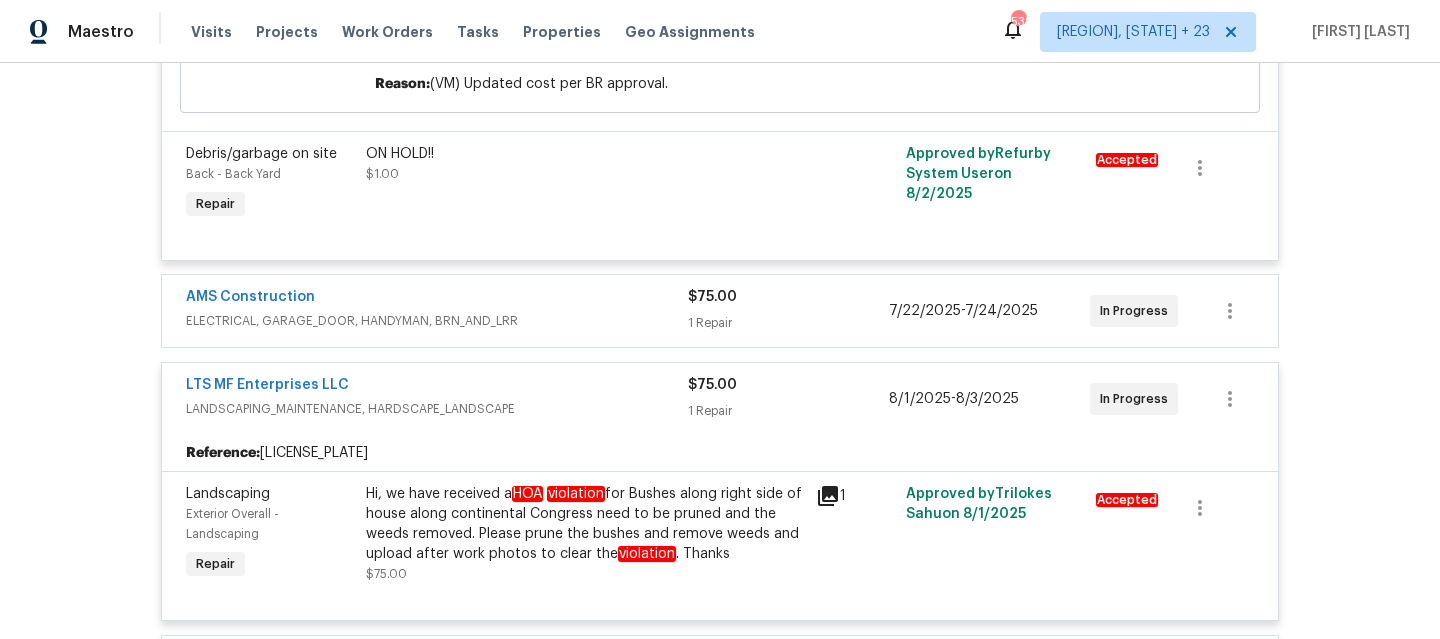 click on "LTS MF Enterprises LLC" at bounding box center [437, 387] 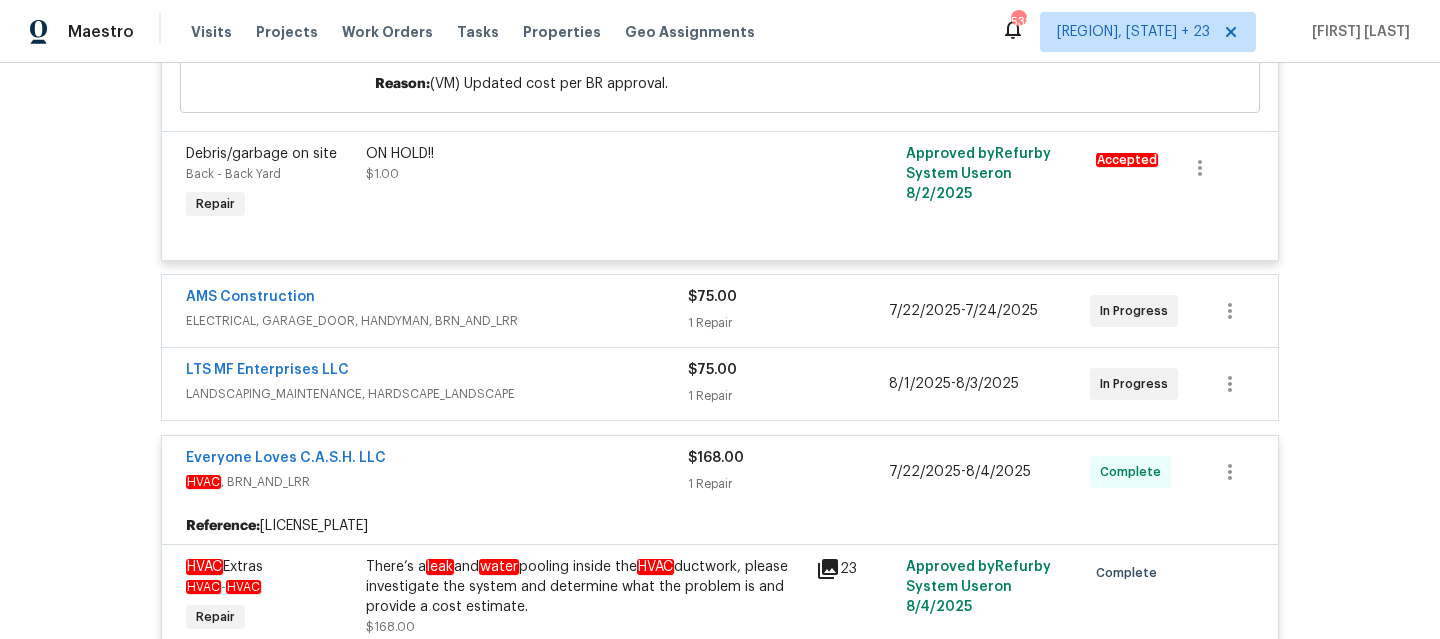 click on "AMS Construction ELECTRICAL, GARAGE_DOOR, HANDYMAN, BRN_AND_LRR $75.00 1 Repair [DATE] - [DATE] In Progress" at bounding box center [720, 311] 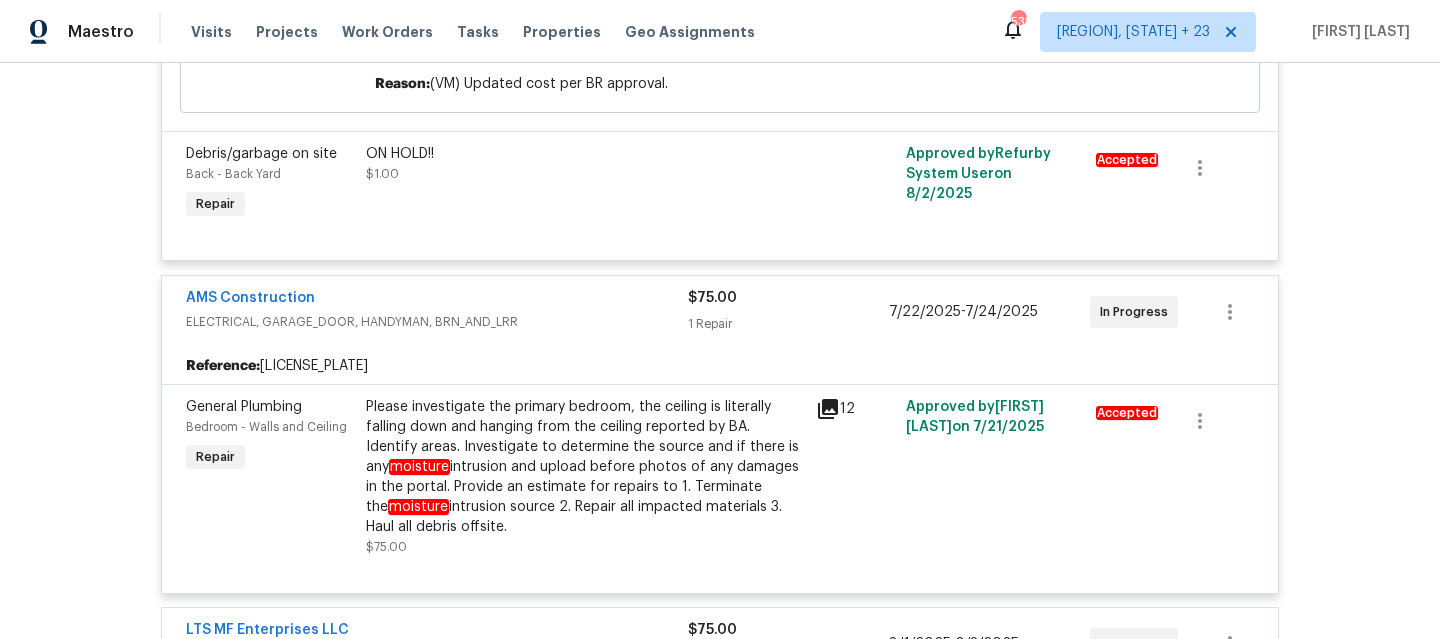 click on "AMS Construction" at bounding box center (437, 300) 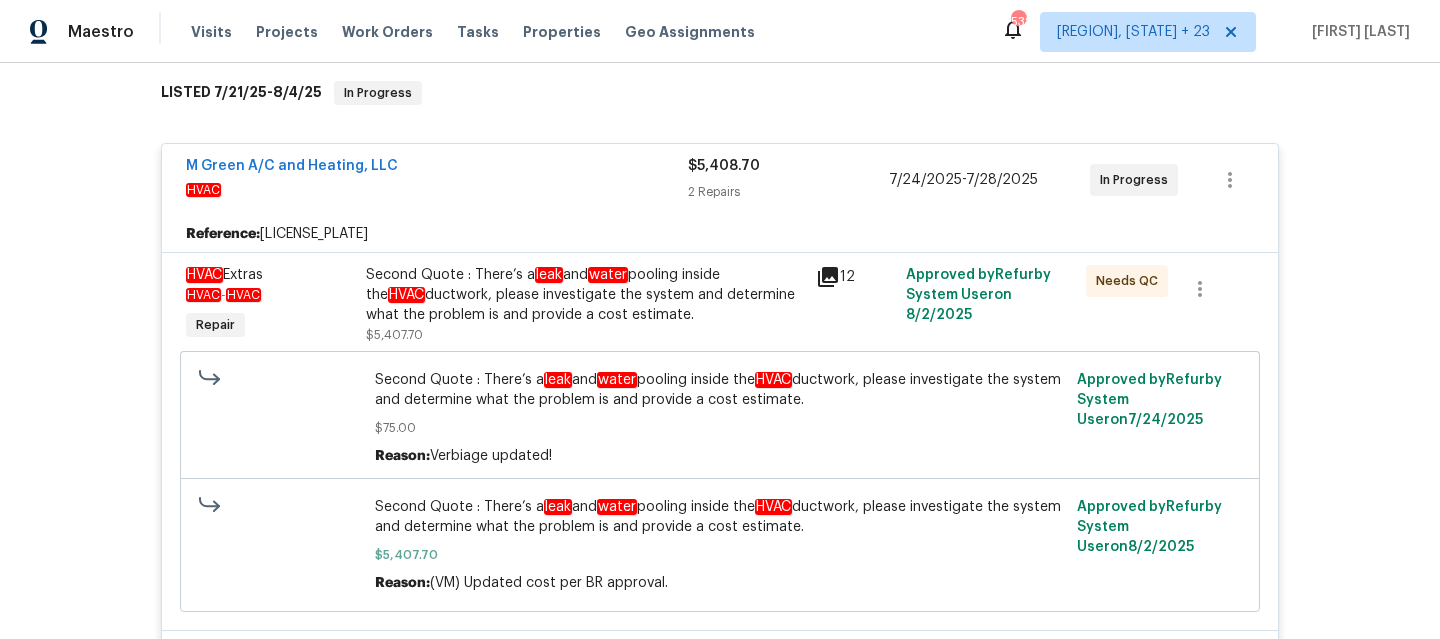 scroll, scrollTop: 336, scrollLeft: 0, axis: vertical 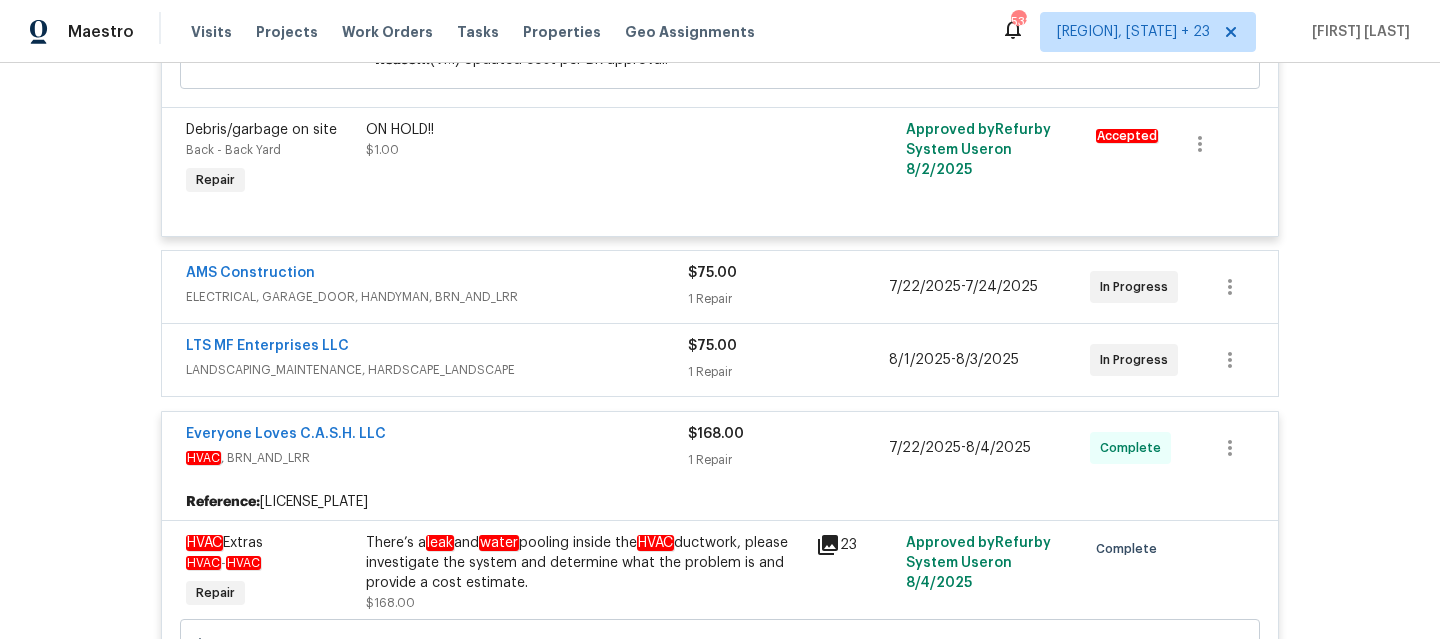 click on "HVAC , BRN_AND_LRR" at bounding box center (437, 458) 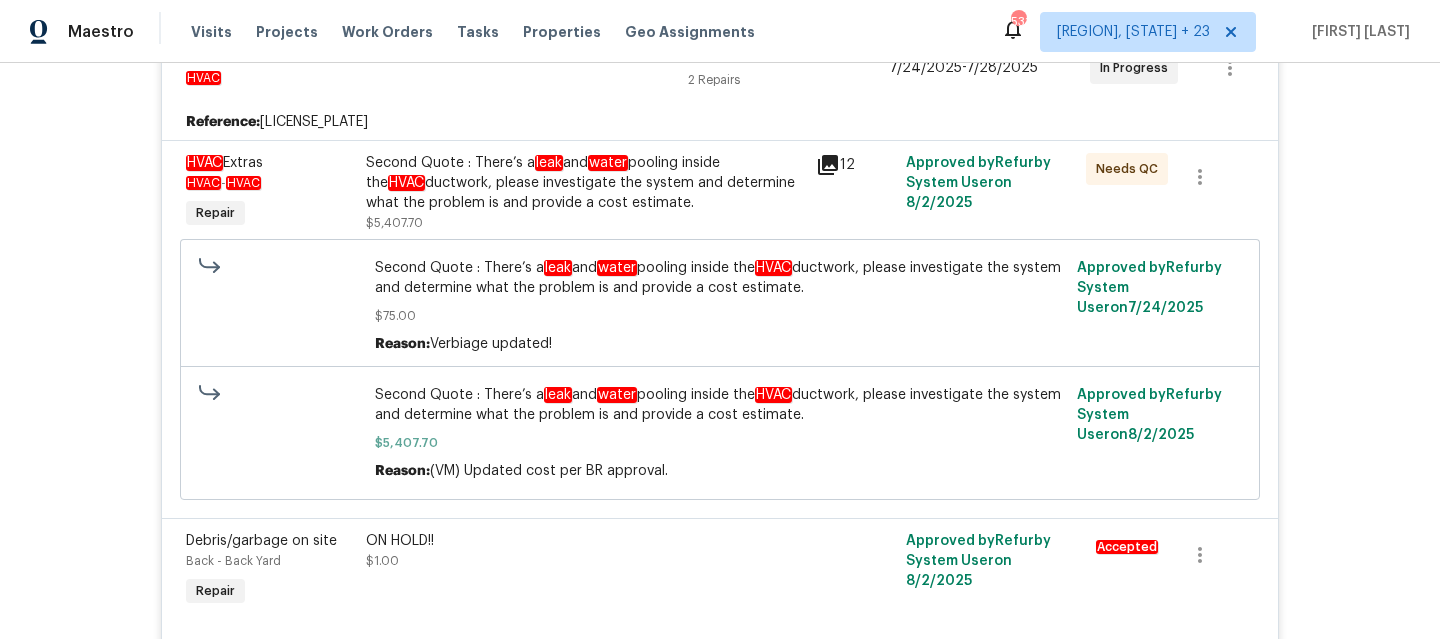 scroll, scrollTop: 460, scrollLeft: 0, axis: vertical 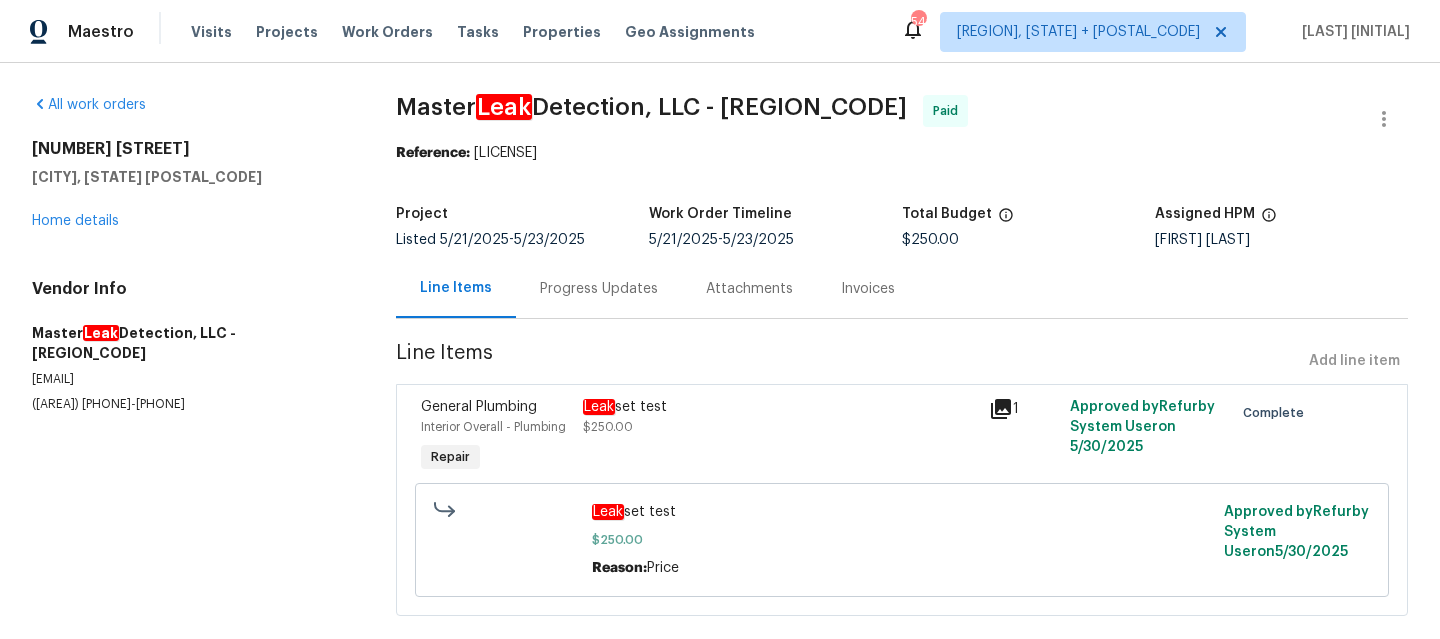 click on "Progress Updates" at bounding box center [599, 289] 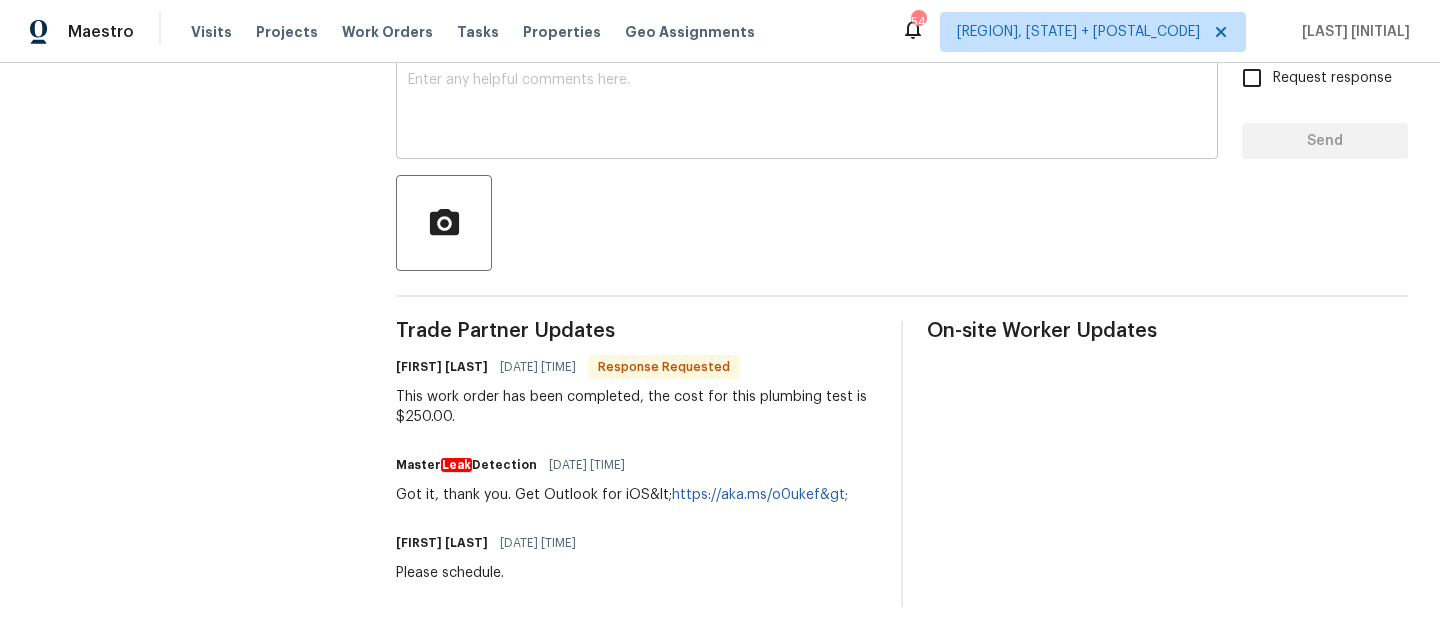 scroll, scrollTop: 356, scrollLeft: 0, axis: vertical 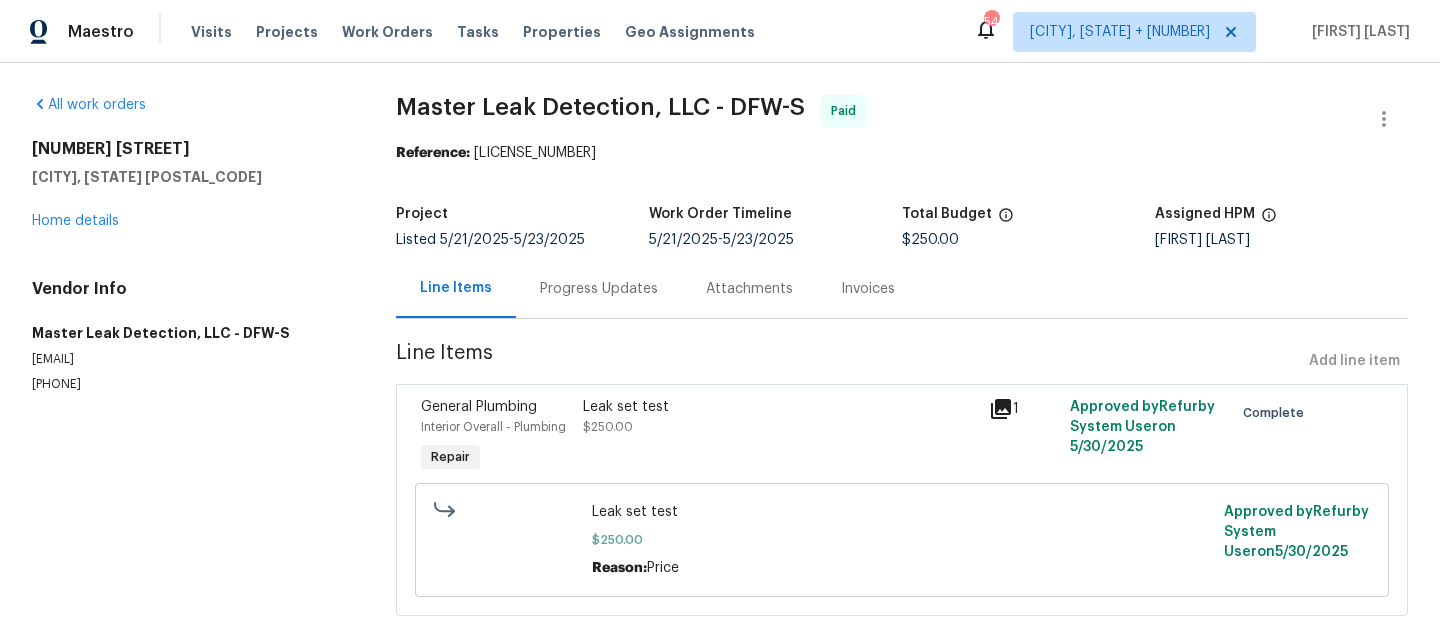click on "Progress Updates" at bounding box center [599, 288] 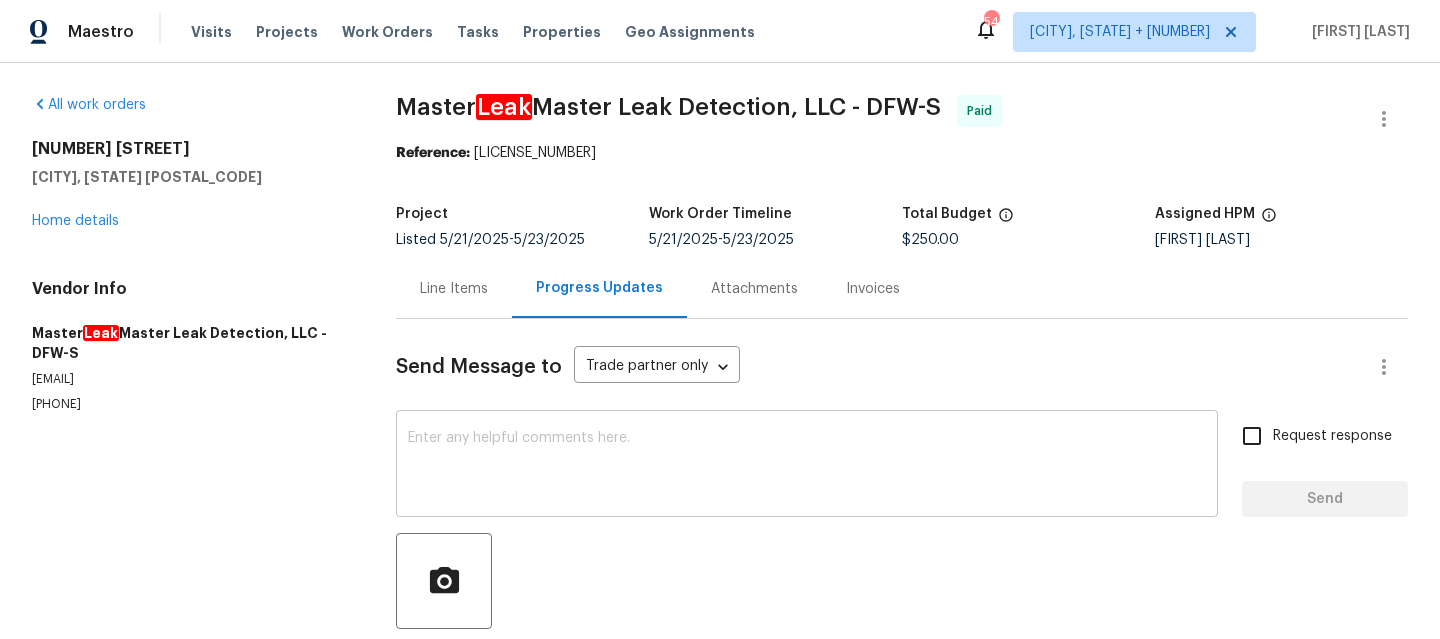 scroll, scrollTop: 373, scrollLeft: 0, axis: vertical 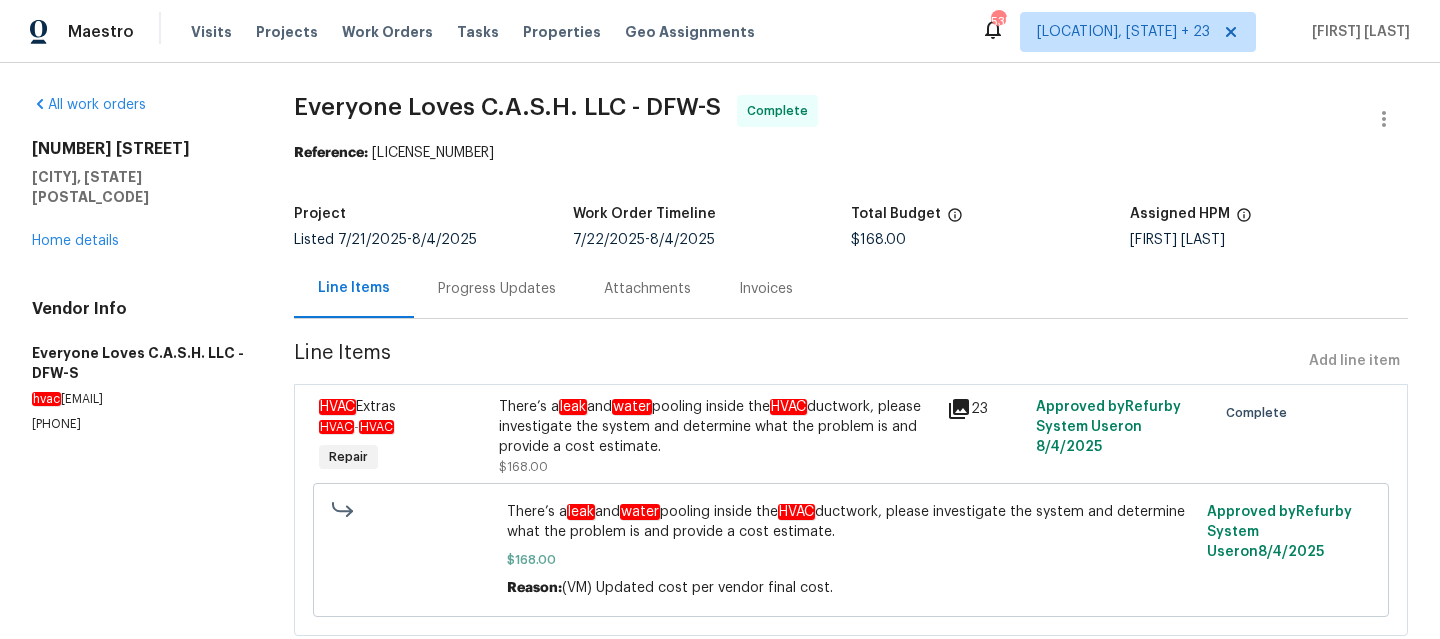 click on "Progress Updates" at bounding box center (497, 289) 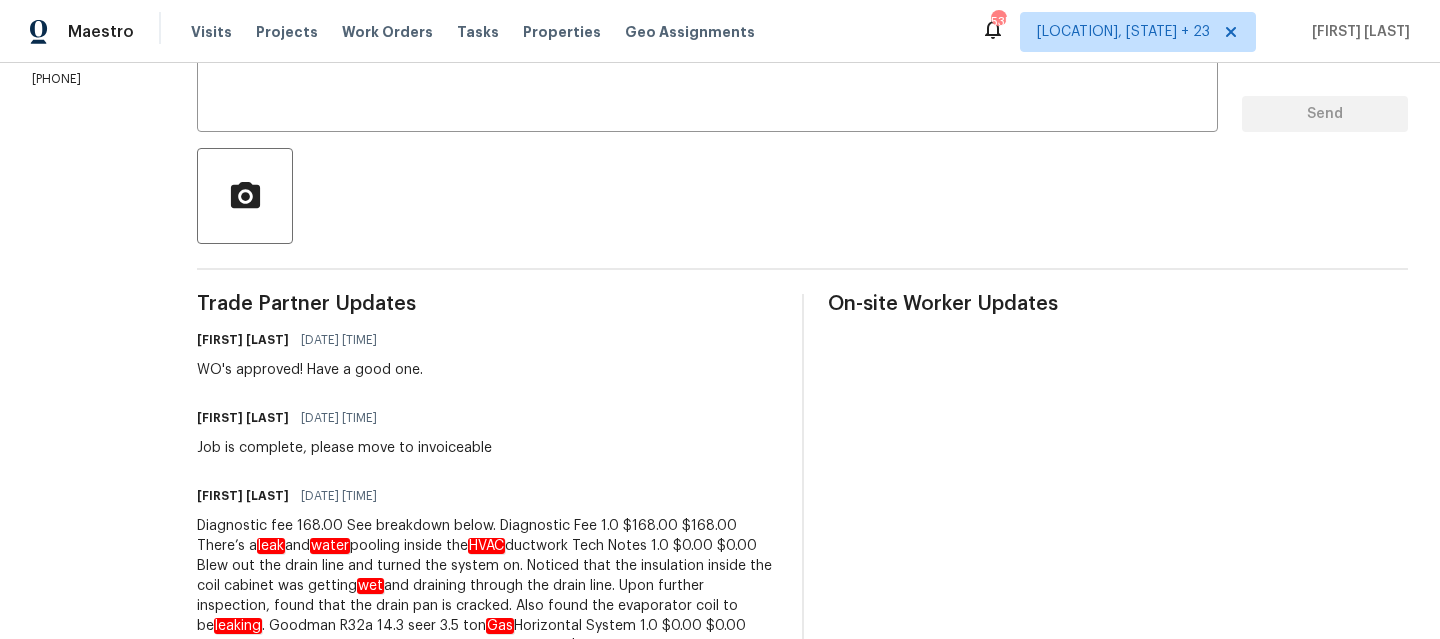 scroll, scrollTop: 0, scrollLeft: 0, axis: both 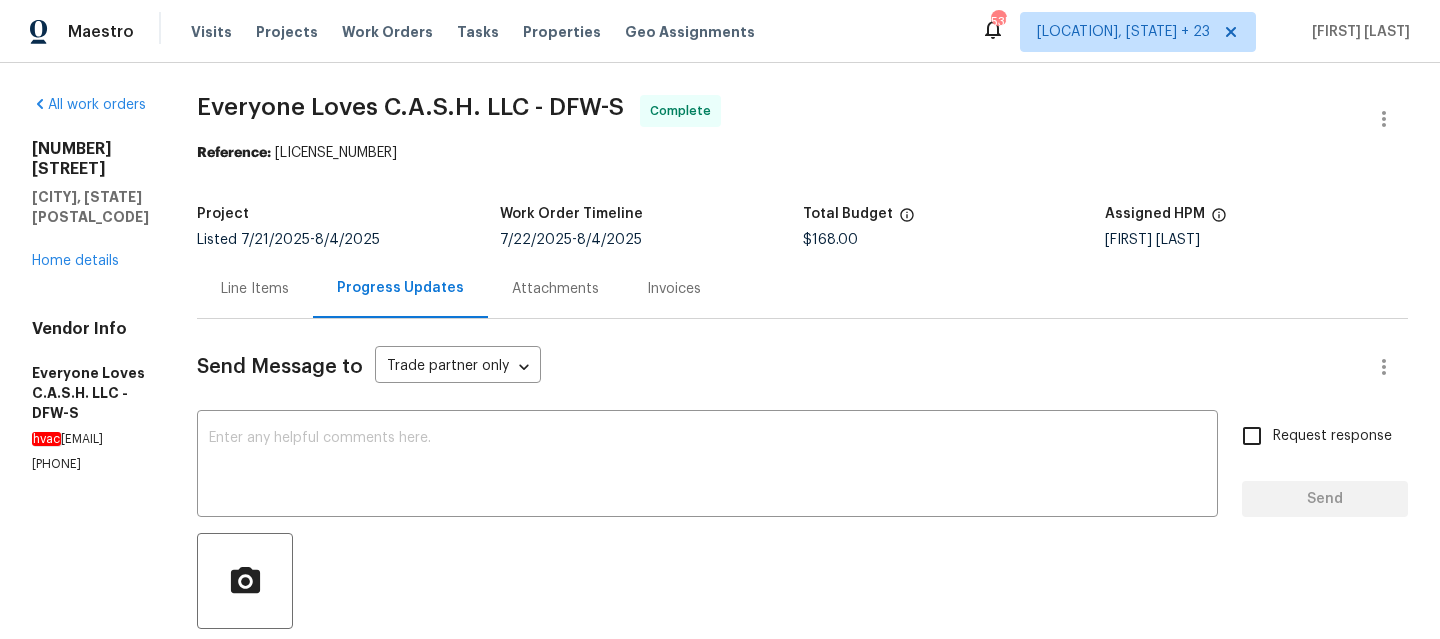 click on "Line Items" at bounding box center [255, 288] 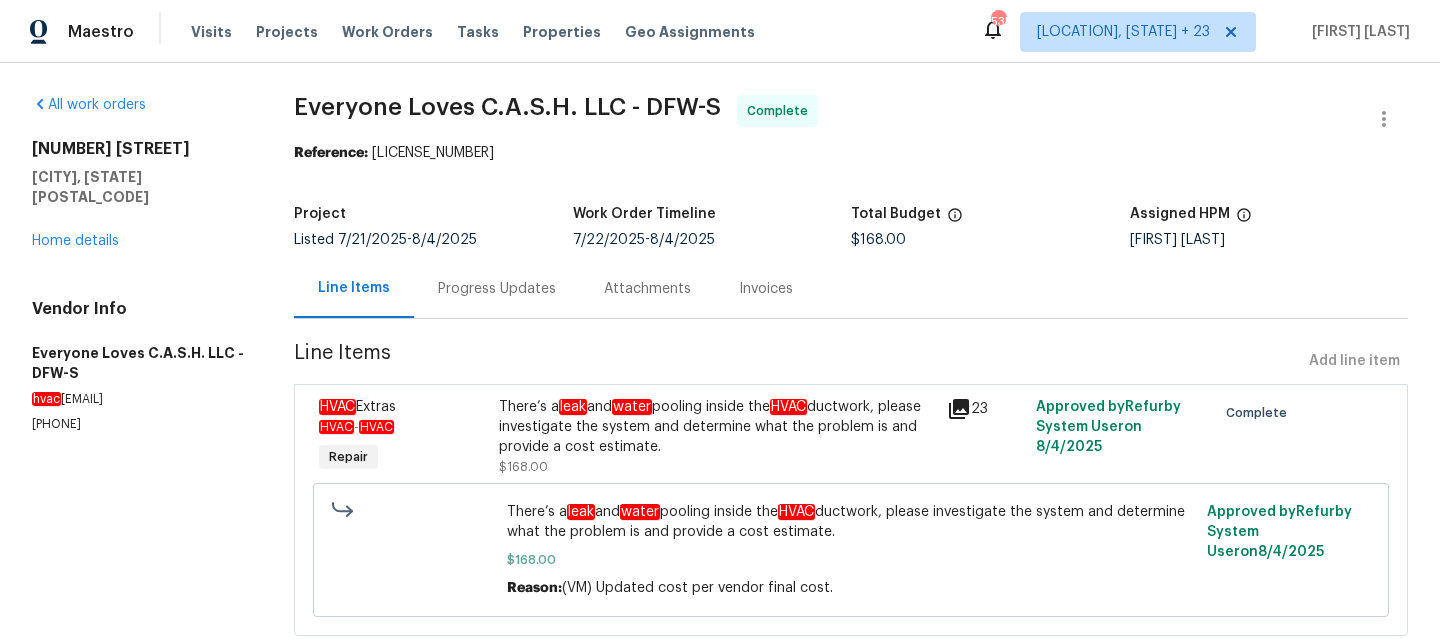 scroll, scrollTop: 59, scrollLeft: 0, axis: vertical 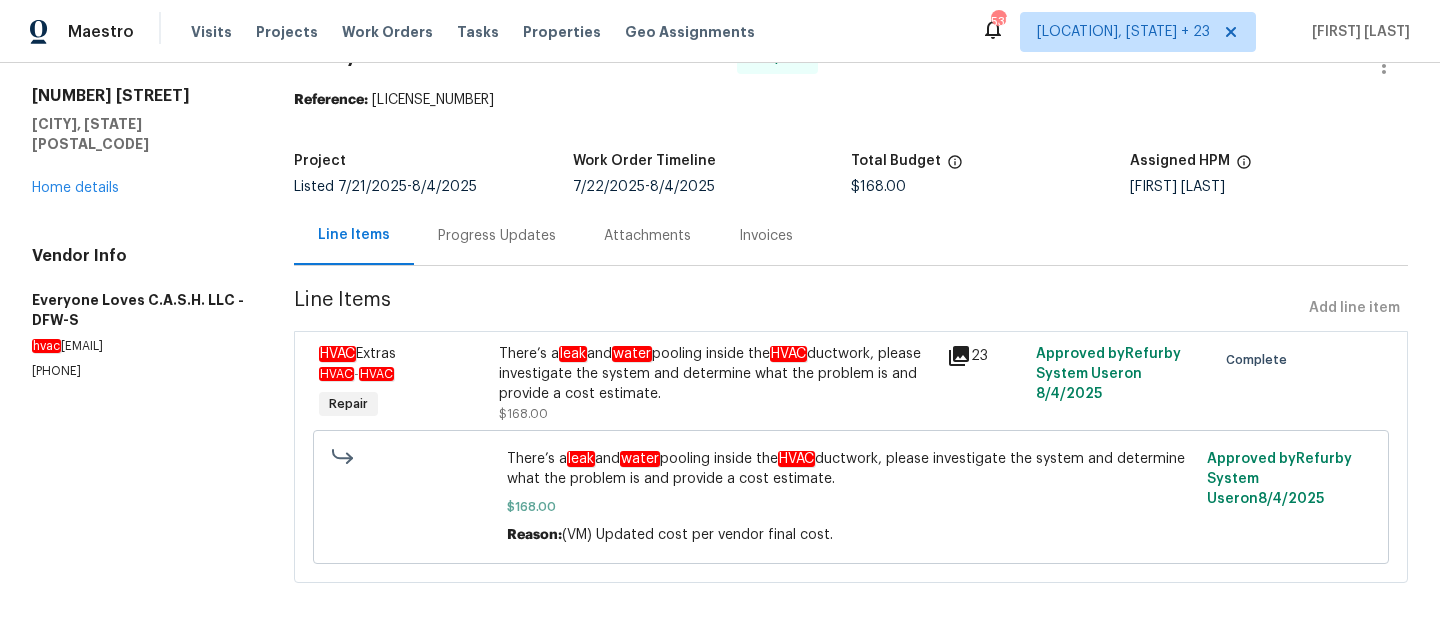 click on "Progress Updates" at bounding box center [497, 236] 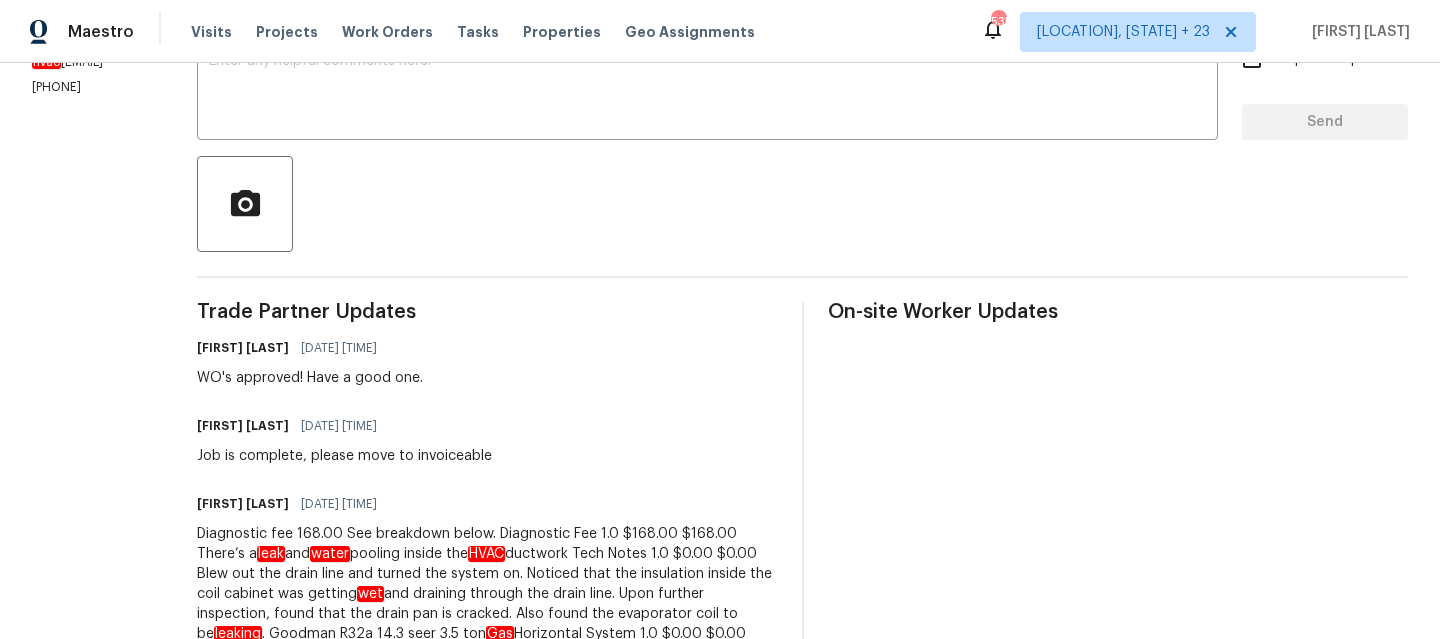 scroll, scrollTop: 380, scrollLeft: 0, axis: vertical 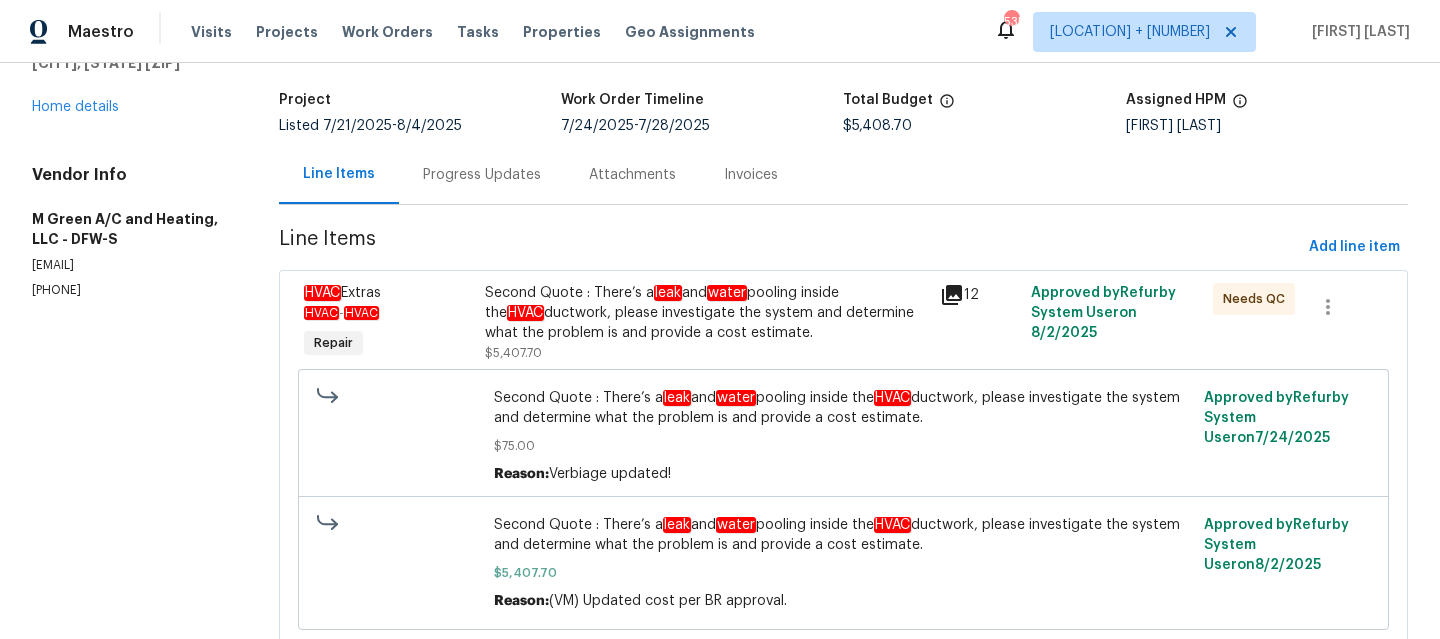 click on "Progress Updates" at bounding box center [482, 174] 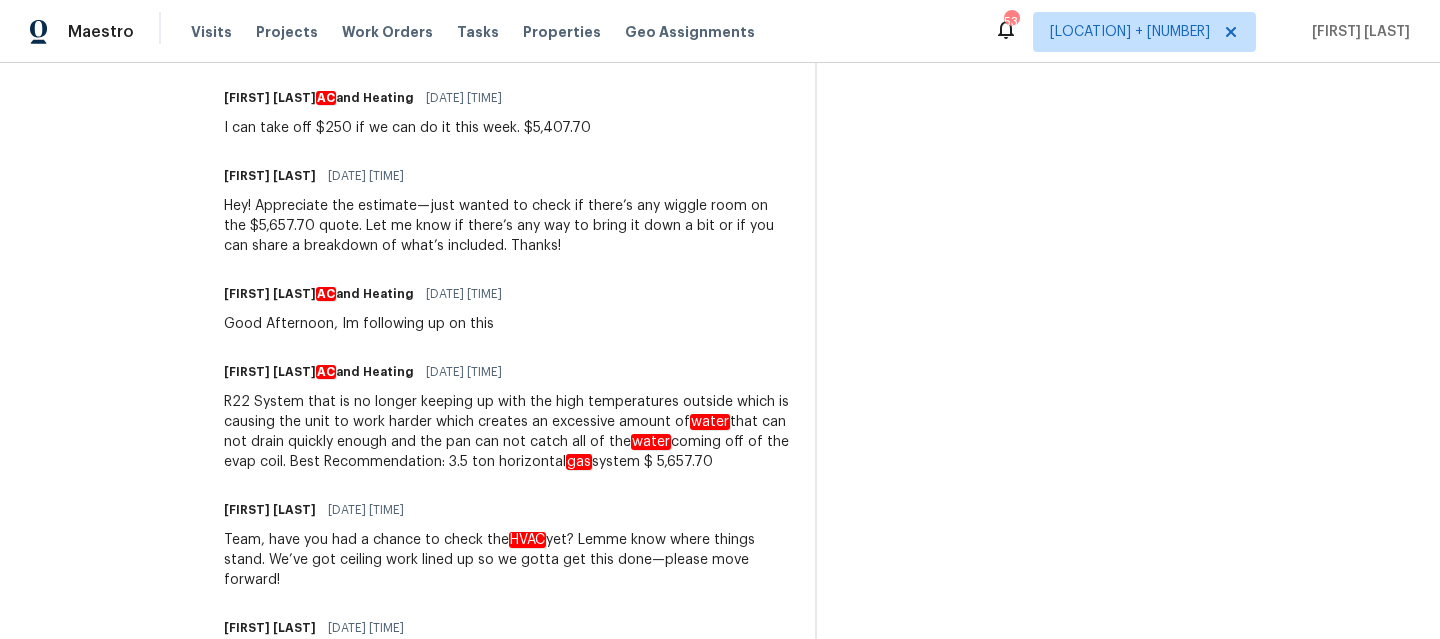 scroll, scrollTop: 0, scrollLeft: 0, axis: both 